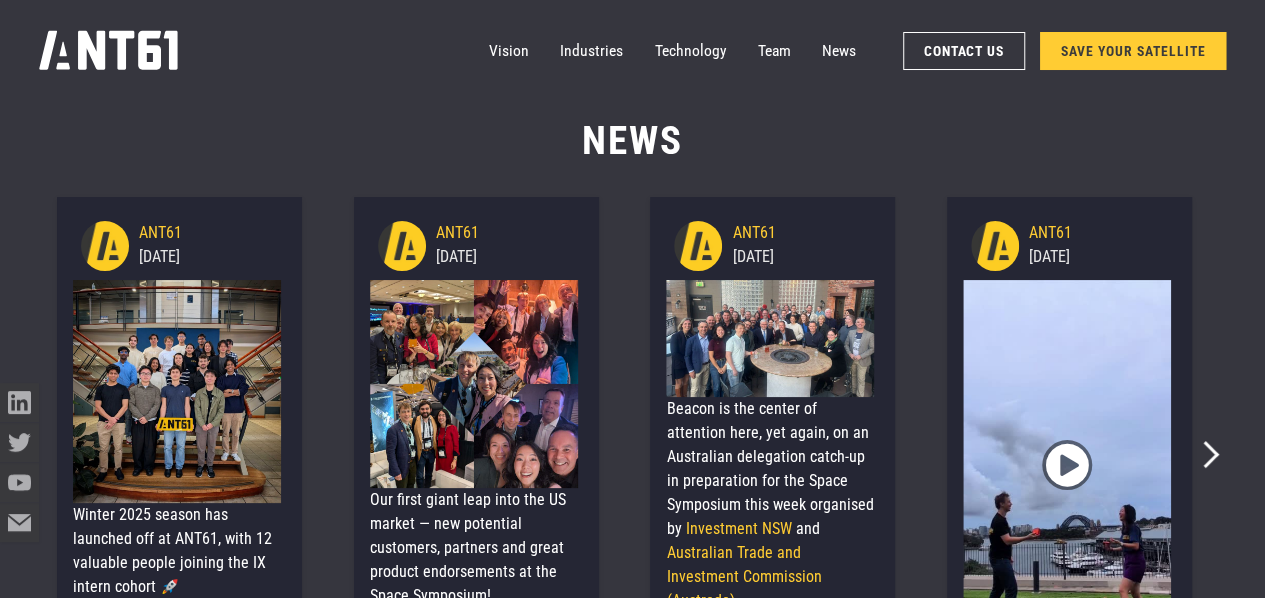 scroll, scrollTop: 7723, scrollLeft: 0, axis: vertical 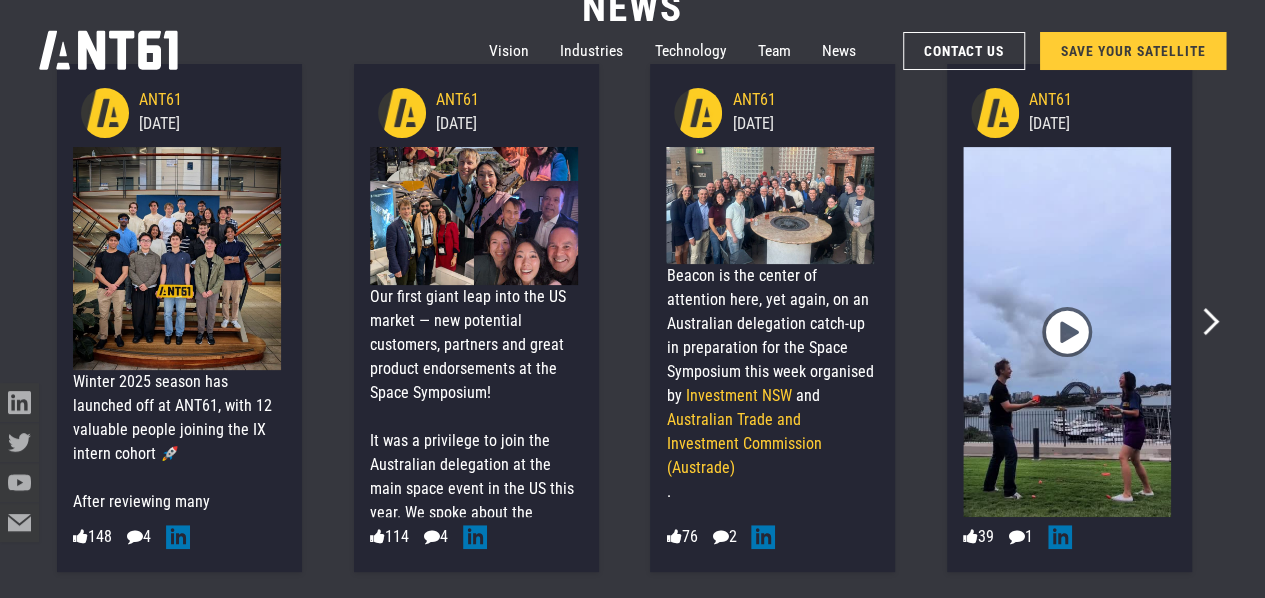 click at bounding box center [1205, 321] 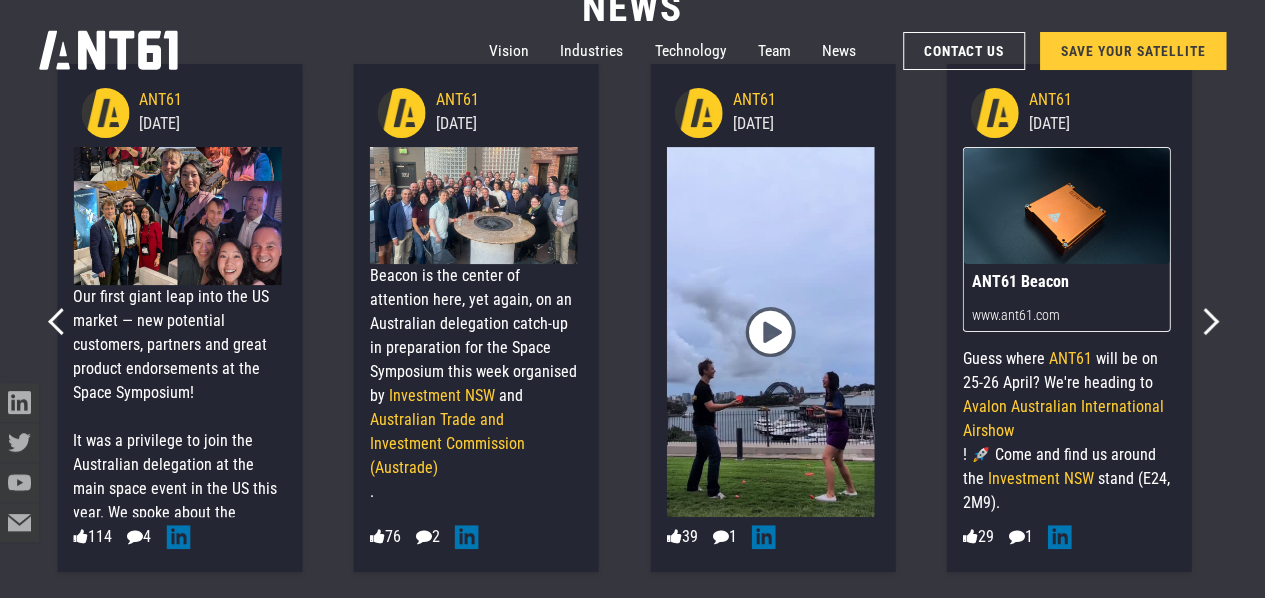 click on "ANT61   17/06/2025 Winter 2025 season has launched off at ANT61, with 12 valuable people joining the IX intern cohort 🚀 After reviewing many impressive applications, we’ve begun inducting our newest interns into the state of the art projects underway at ANT61. Huge thanks to Linh and Mikhail for leading the interviews and onboarding 🤝.   The whole team is thrilled to have them, and are excited to work alongside them on real world problems providing practical solutions to the space industry 😎. Keen to join us? Applications are now open for our February 2026 intern cohort across all disciplines. If you’re passionate about space and eager to send remarkable tech into orbit, we’d love to hear from you! Apply here ➡️   https://www.ant61.com/join # ANT61   # Teamwork   # Dedication   # Interns   # SpaceExploration   # Innovation   # AustralianSpaceTech   # Cicada   # Deeptech  148  4 ANT61   17/06/2025   Apply here ➡️   https://www.ant61.com/join # ANT61   # Teamwork   # Dedication   #   #" at bounding box center [633, 318] 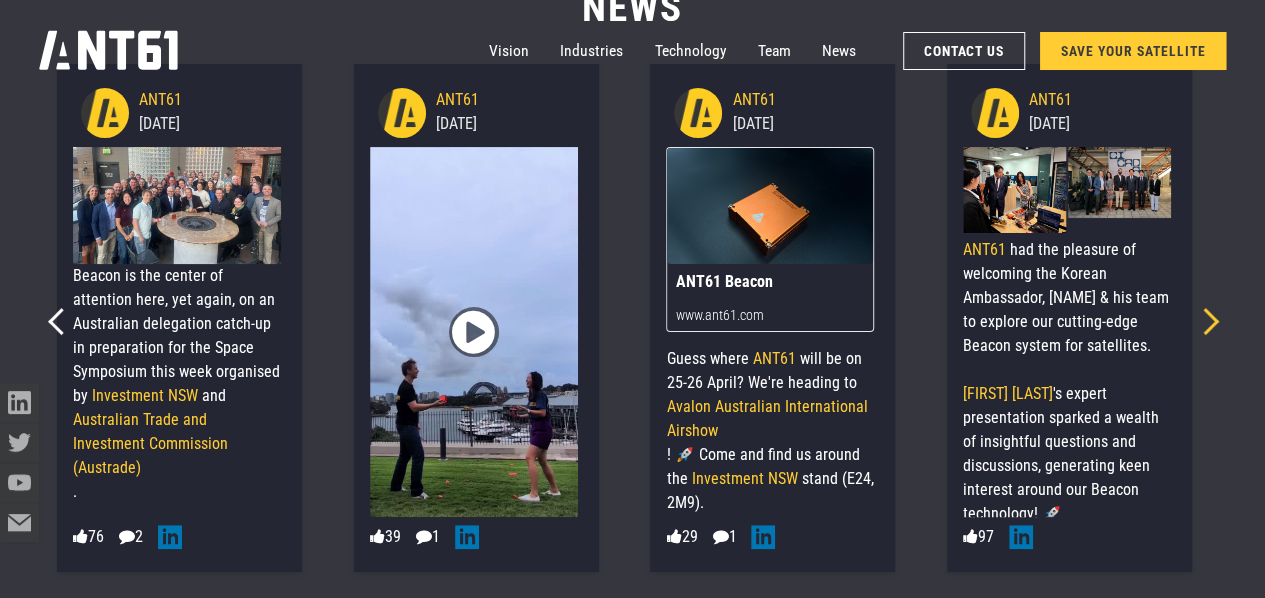 click at bounding box center (1205, 321) 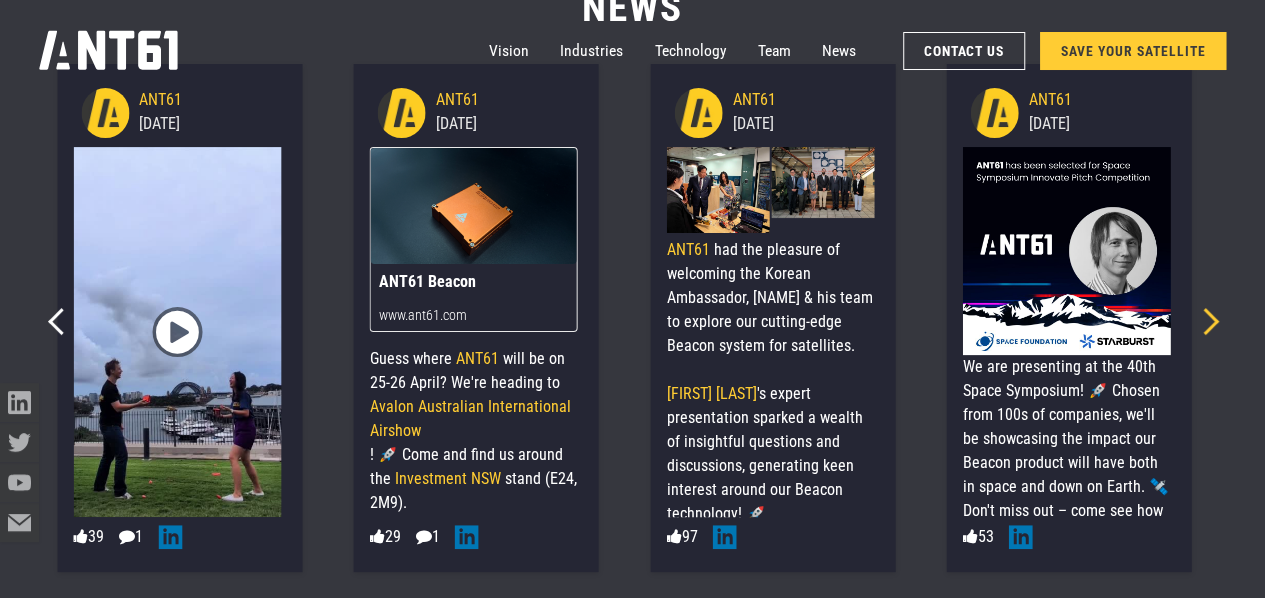 click at bounding box center (1205, 321) 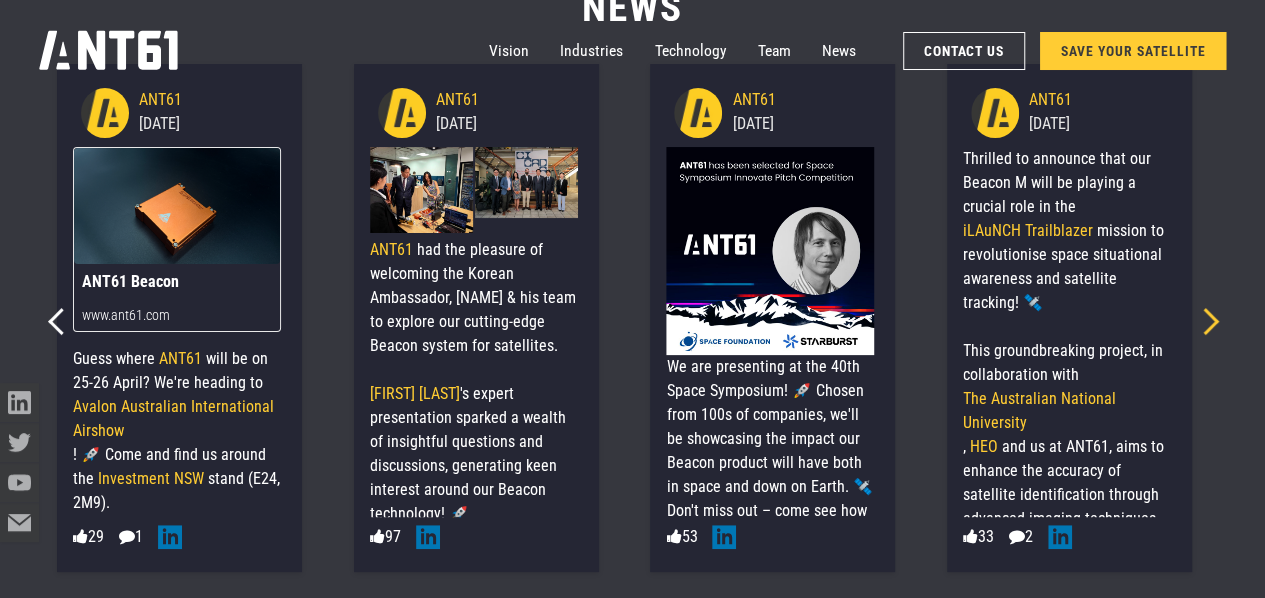 click at bounding box center [1205, 321] 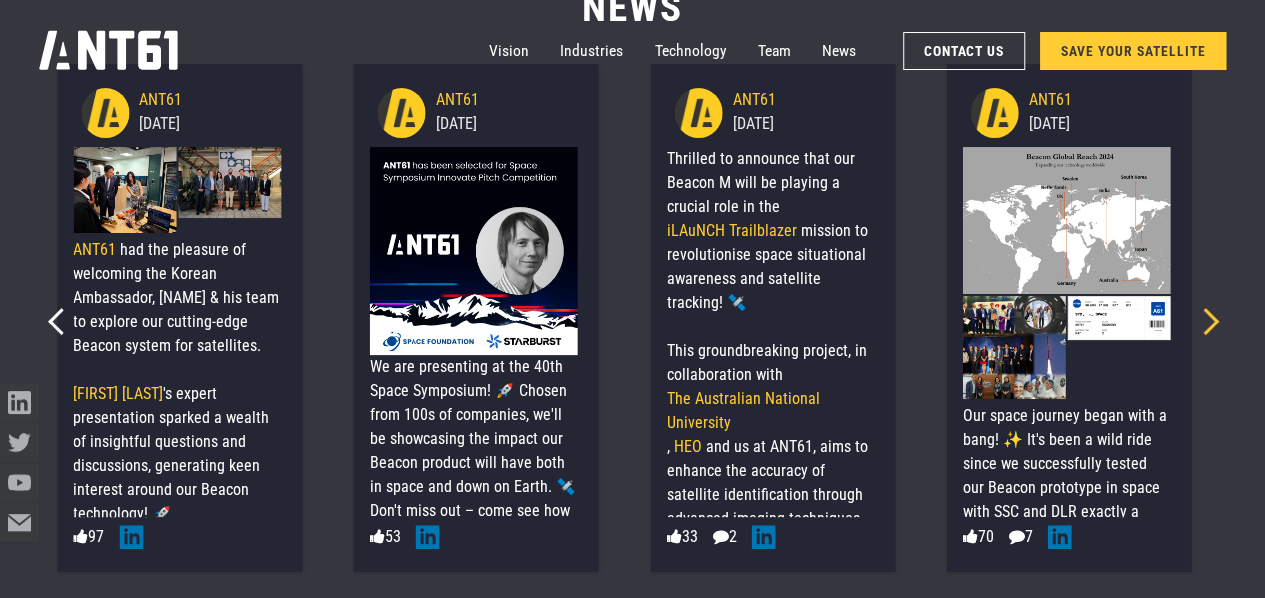 click at bounding box center (1205, 321) 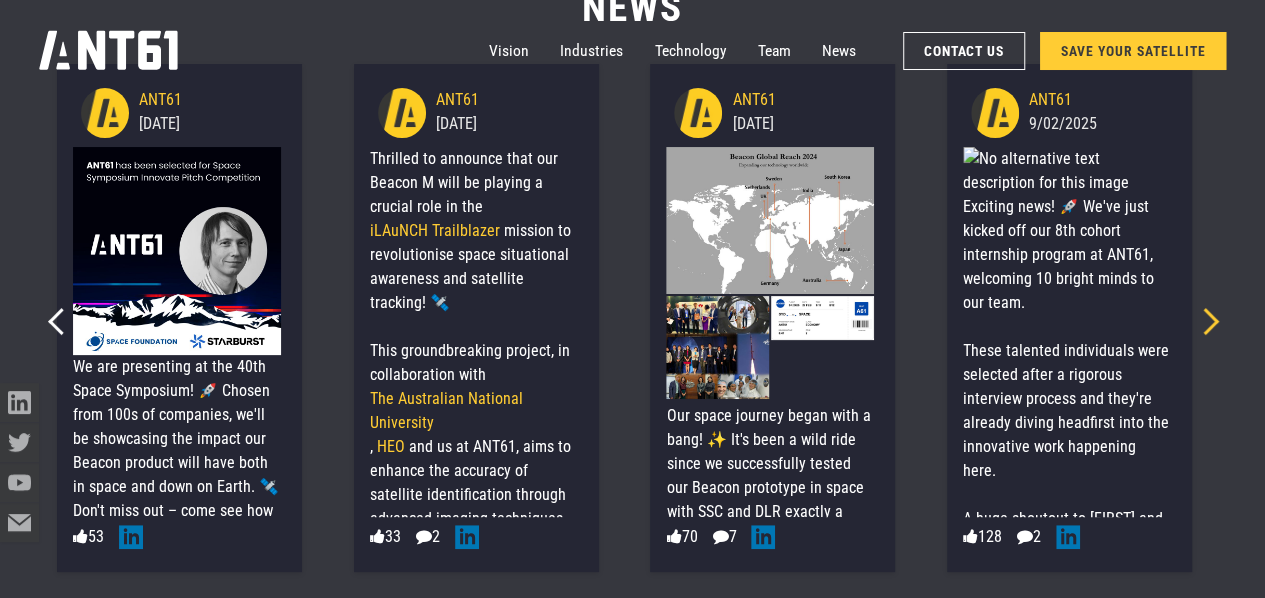 click at bounding box center [1205, 321] 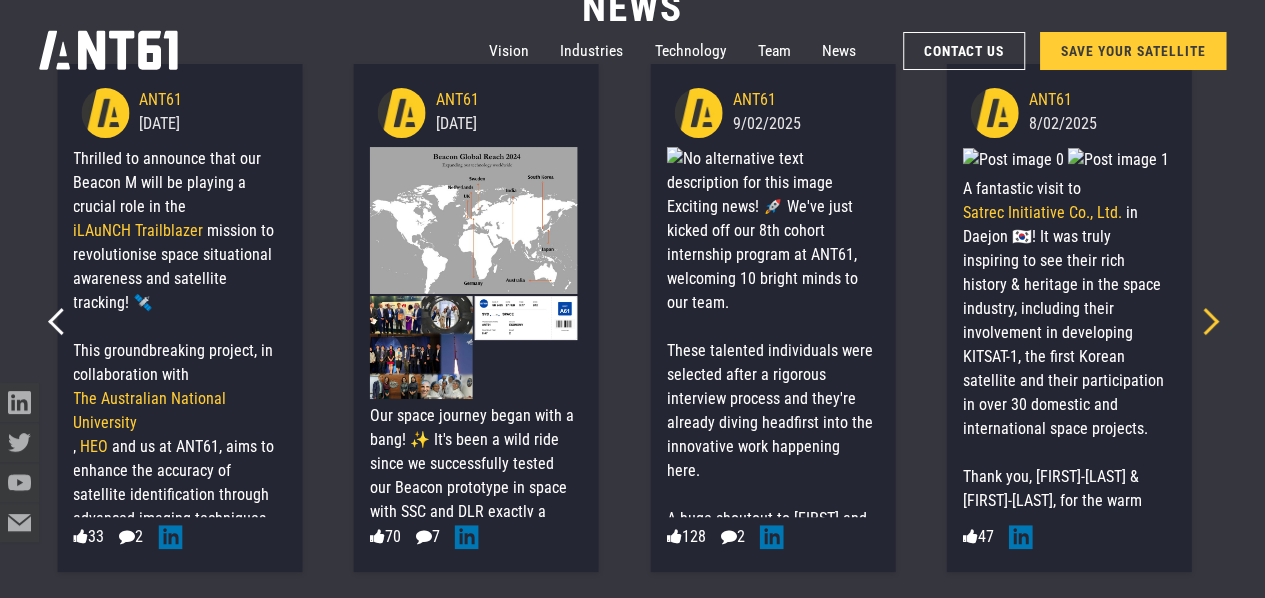 click at bounding box center (1205, 321) 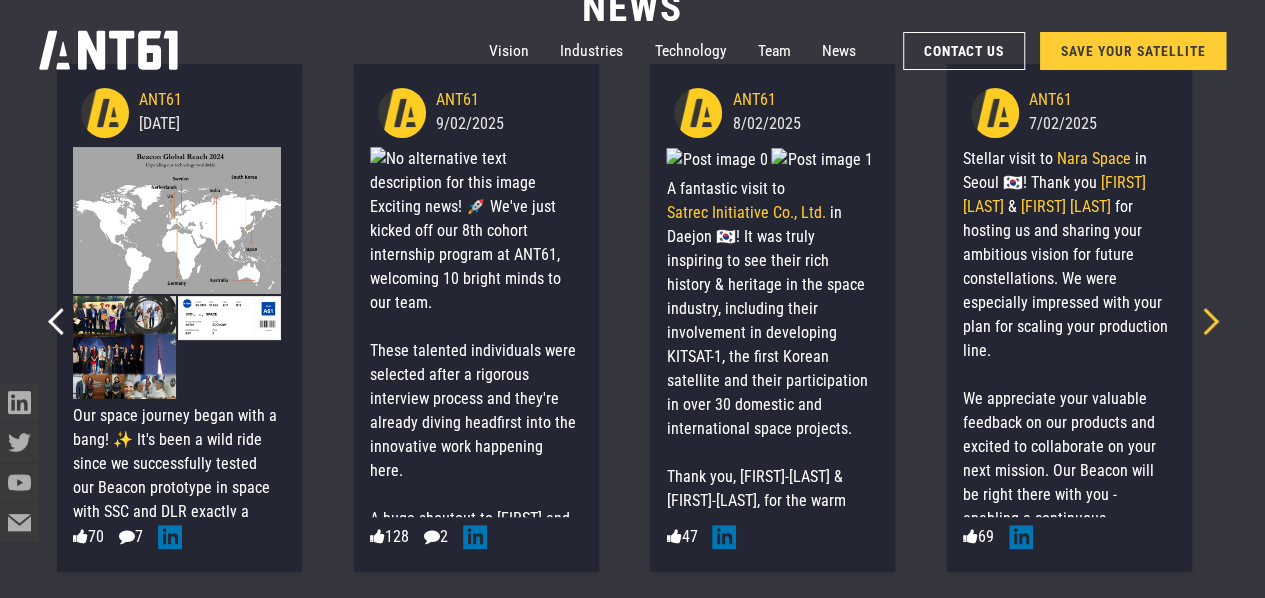 click at bounding box center (1205, 321) 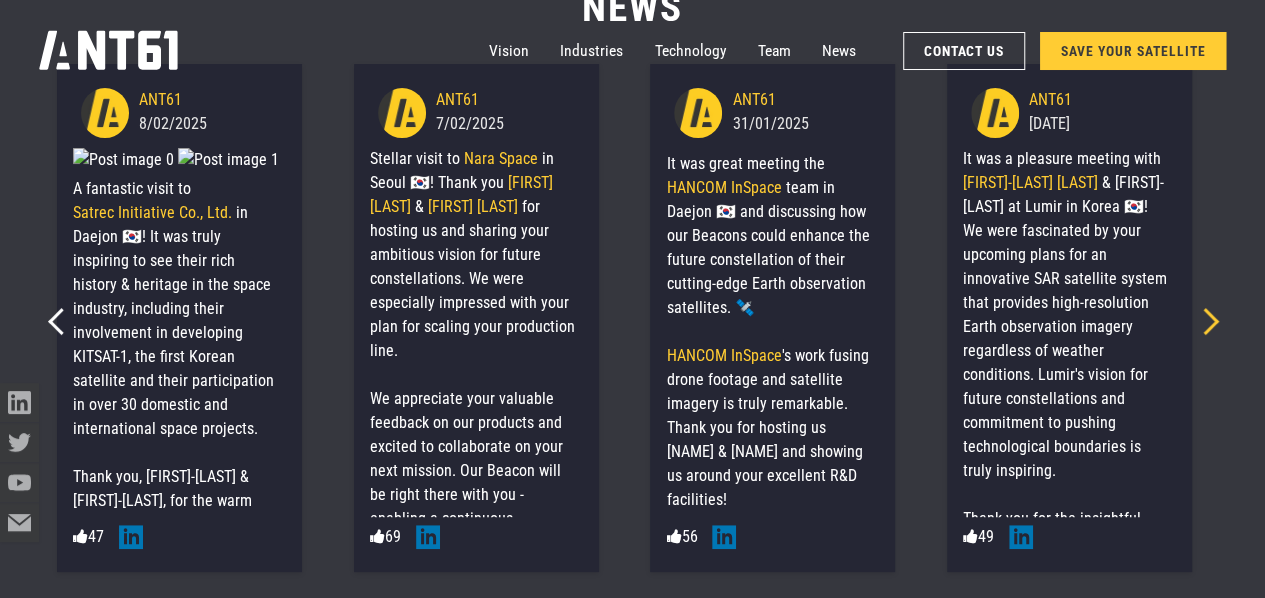 click at bounding box center (1205, 321) 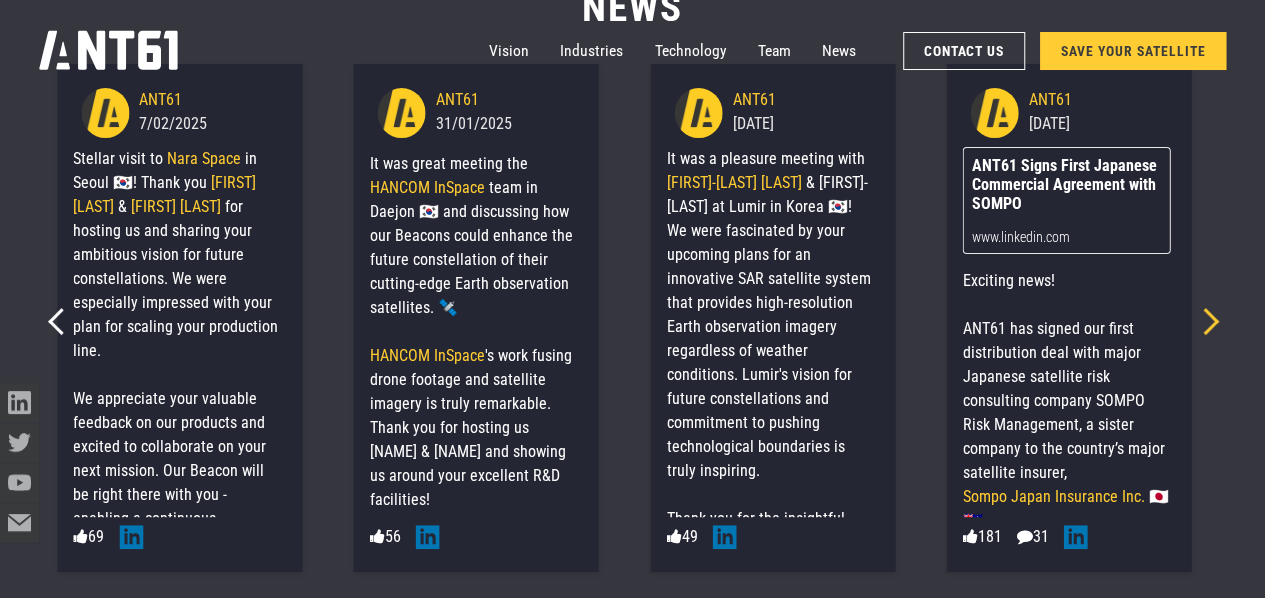 click at bounding box center (1205, 321) 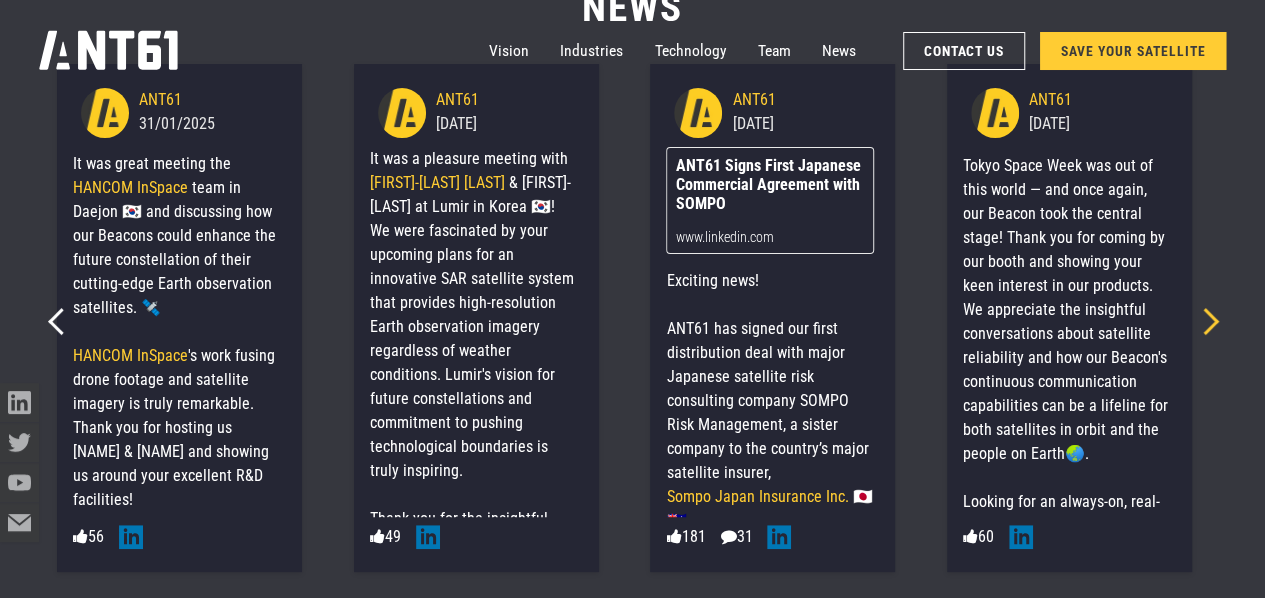 click at bounding box center (1205, 321) 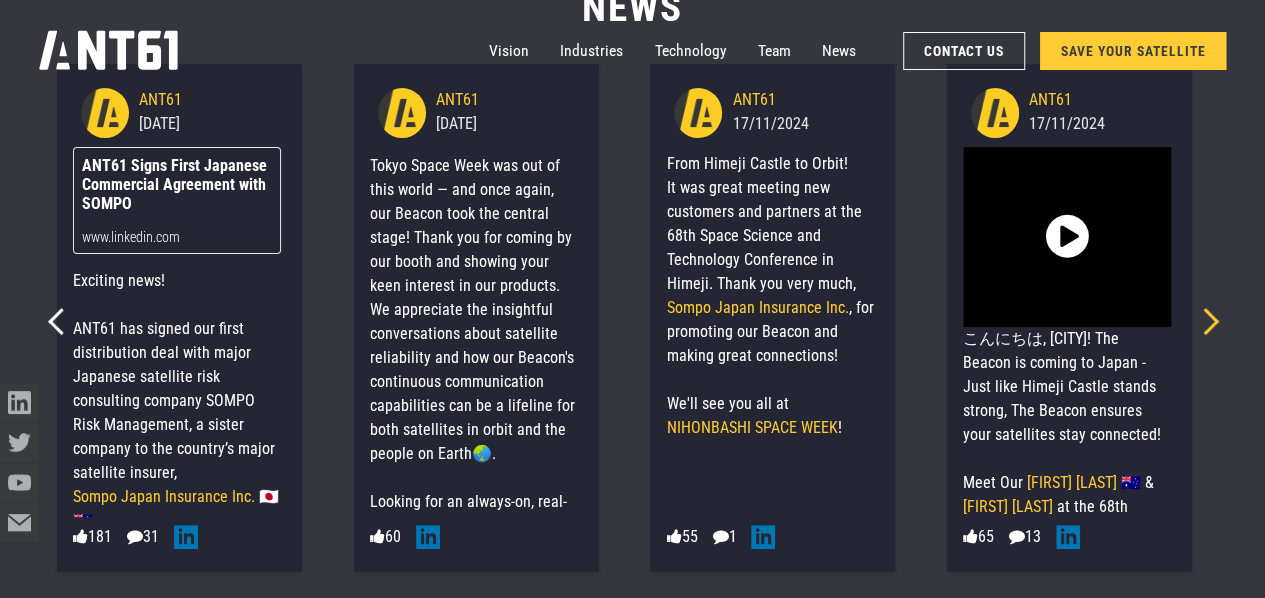 click at bounding box center (1205, 321) 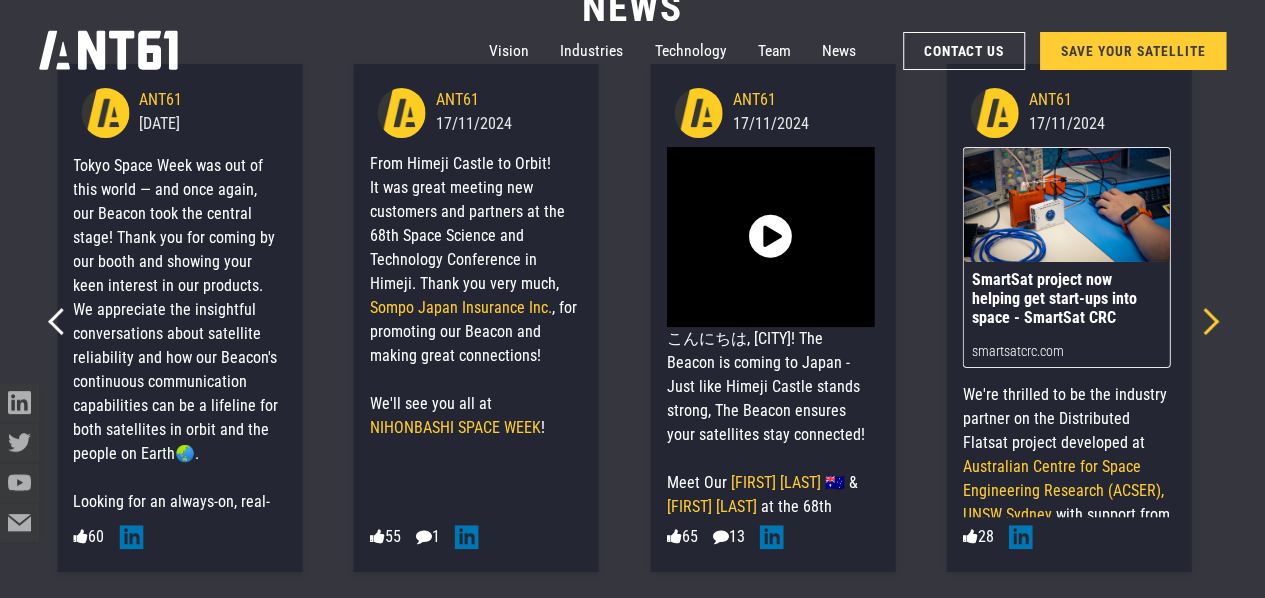 click at bounding box center (1205, 321) 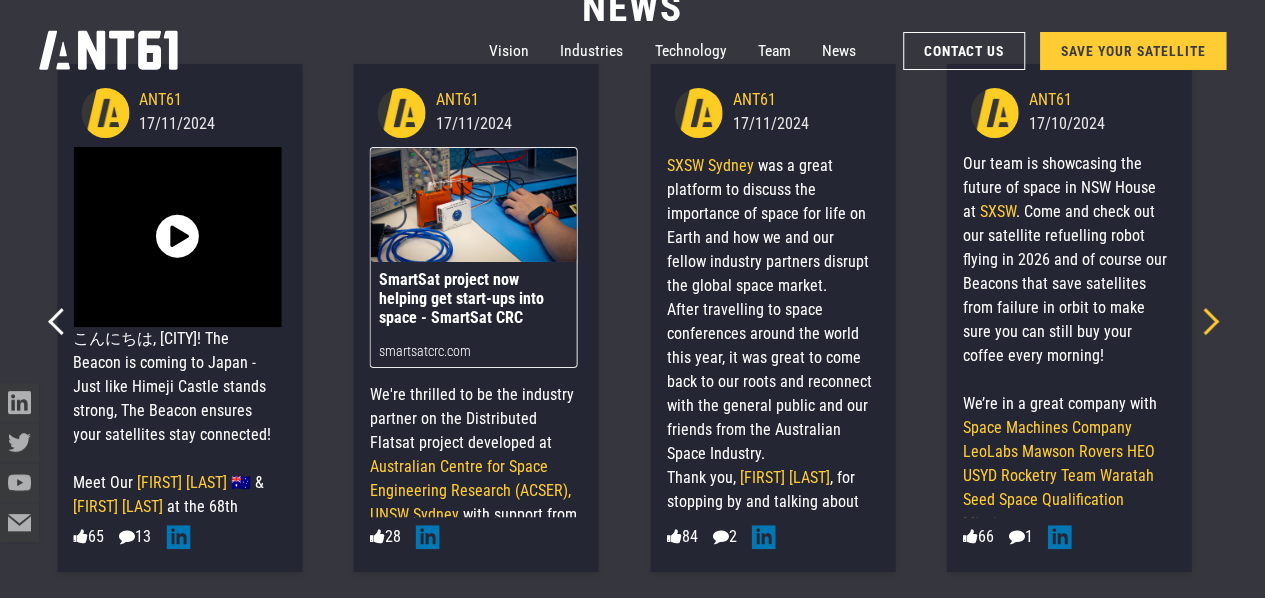 click at bounding box center [1205, 321] 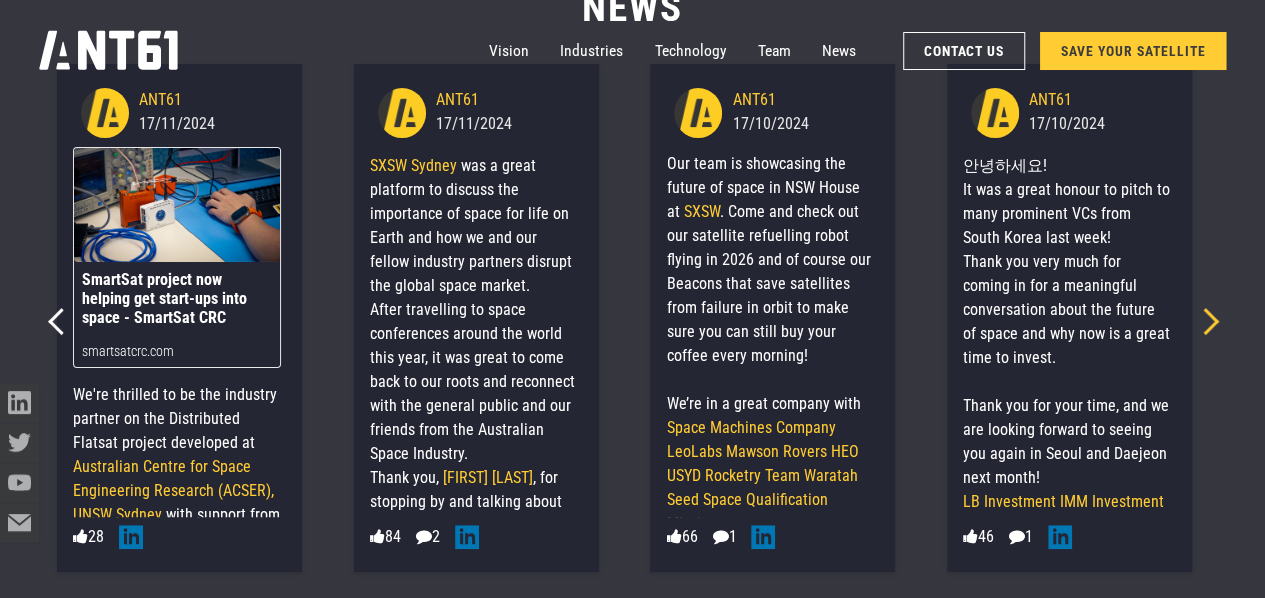 click at bounding box center (1205, 321) 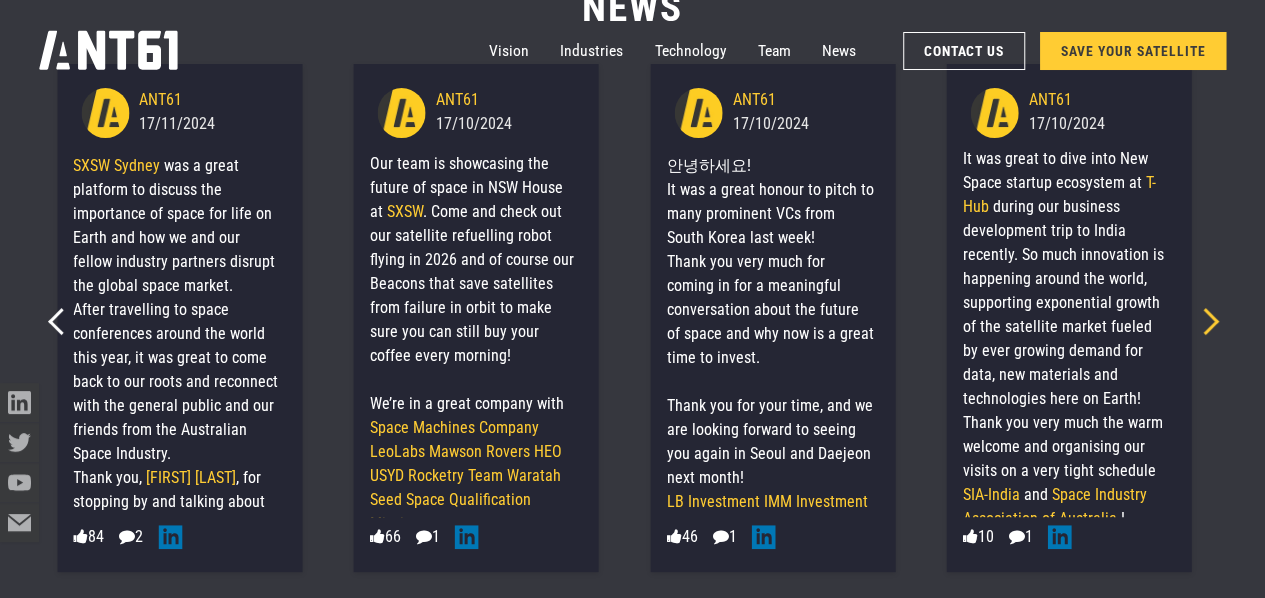 click at bounding box center (1205, 321) 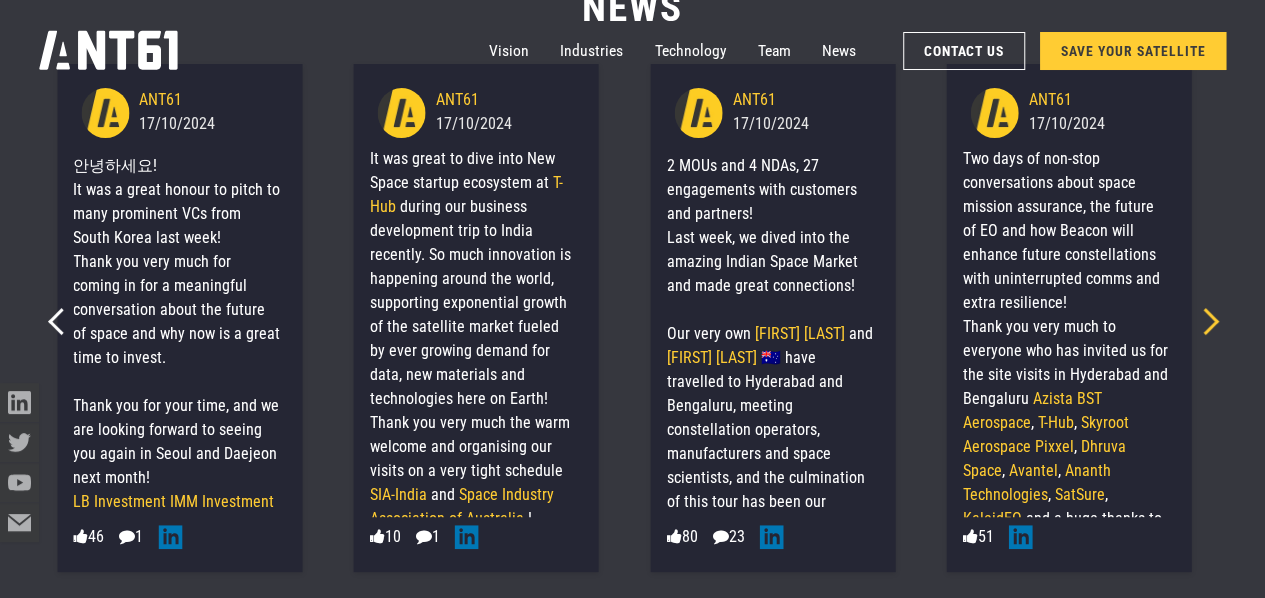 click at bounding box center (1205, 321) 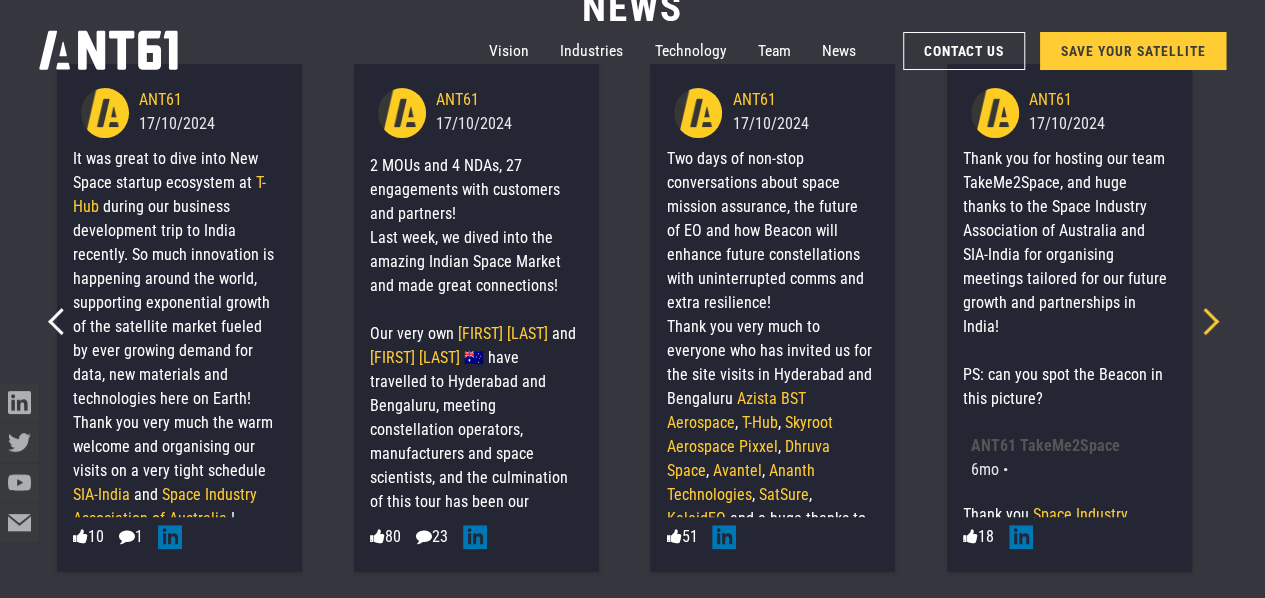 click at bounding box center [1205, 321] 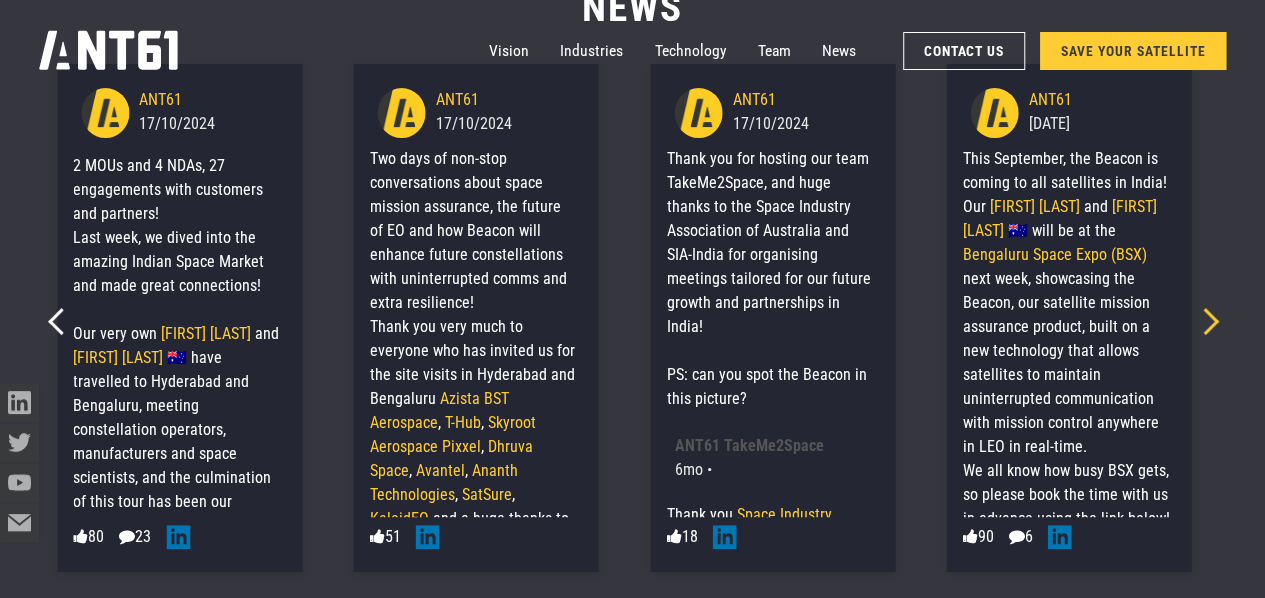 click at bounding box center (1205, 321) 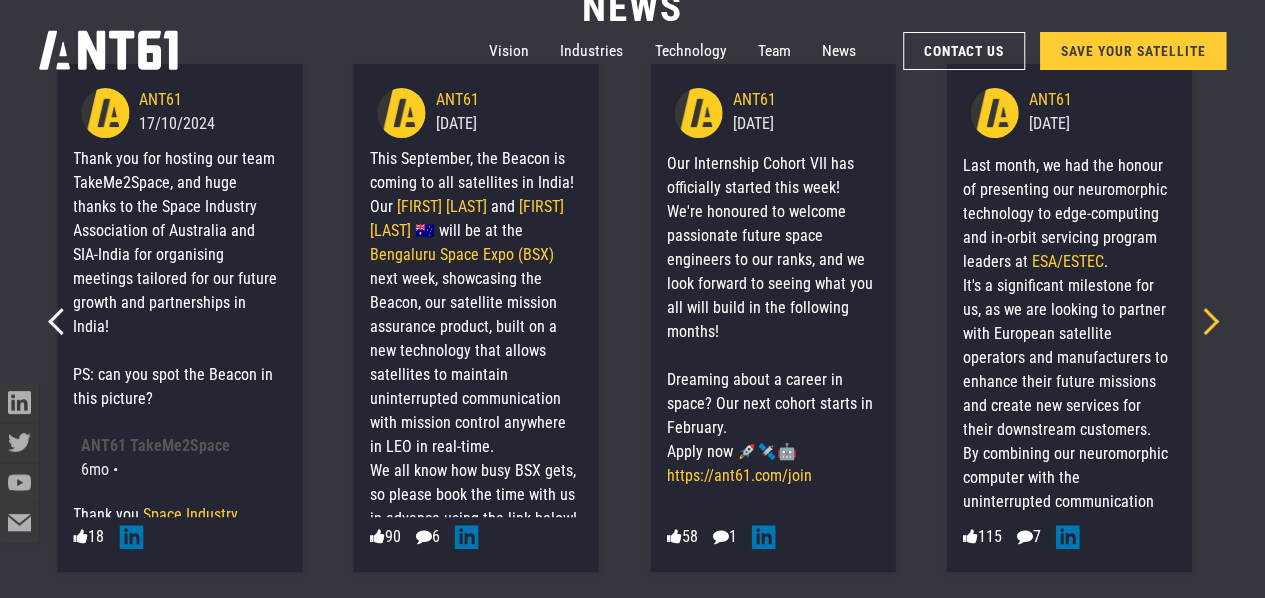 click at bounding box center (1205, 321) 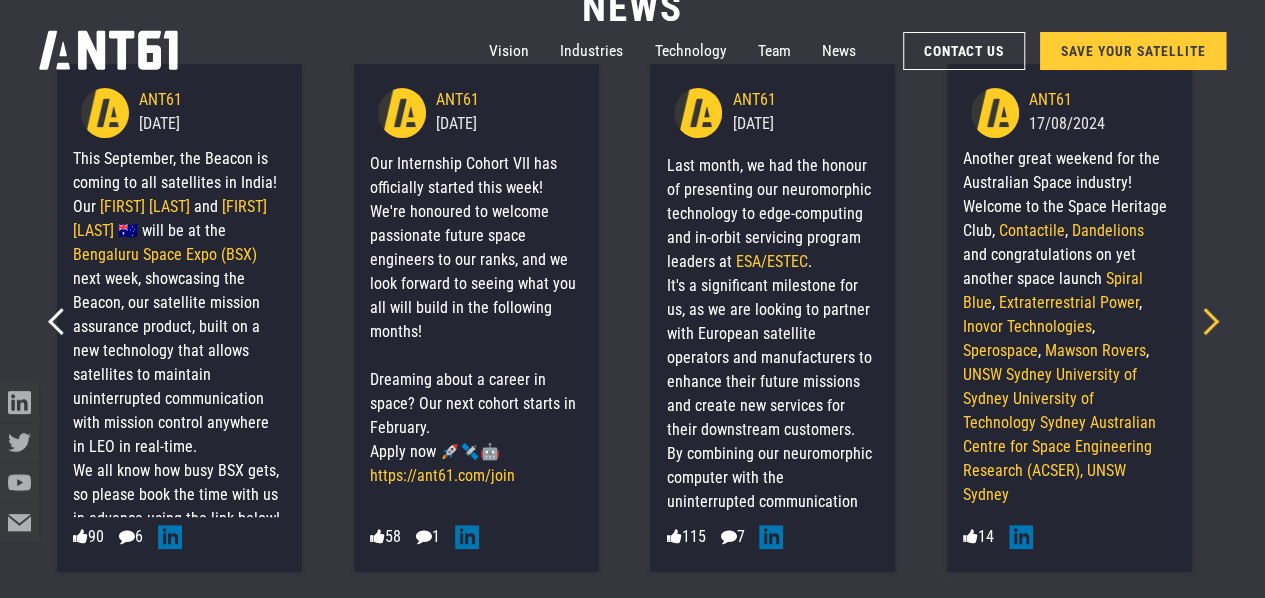 click at bounding box center [1205, 321] 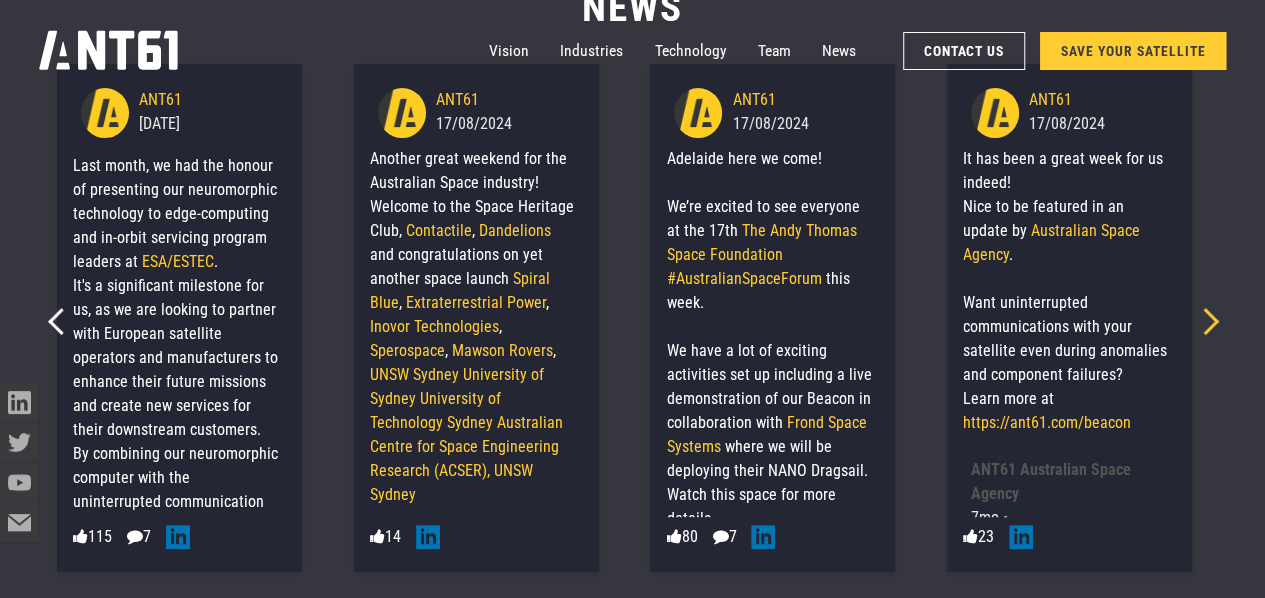 click at bounding box center (1205, 321) 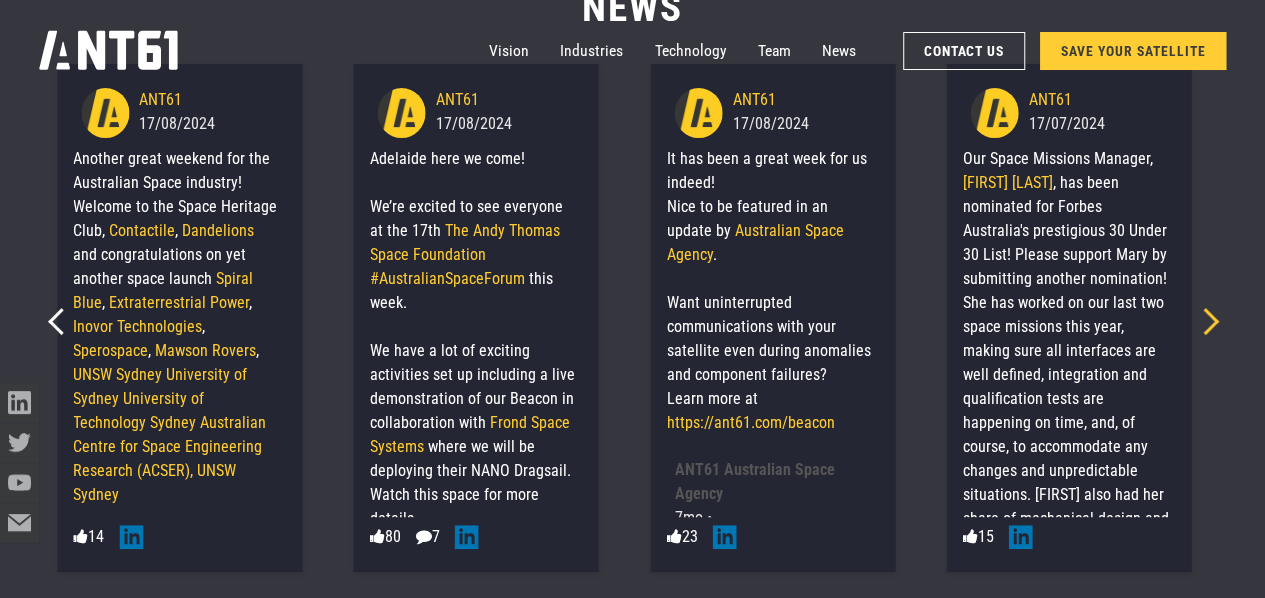 click at bounding box center [1205, 321] 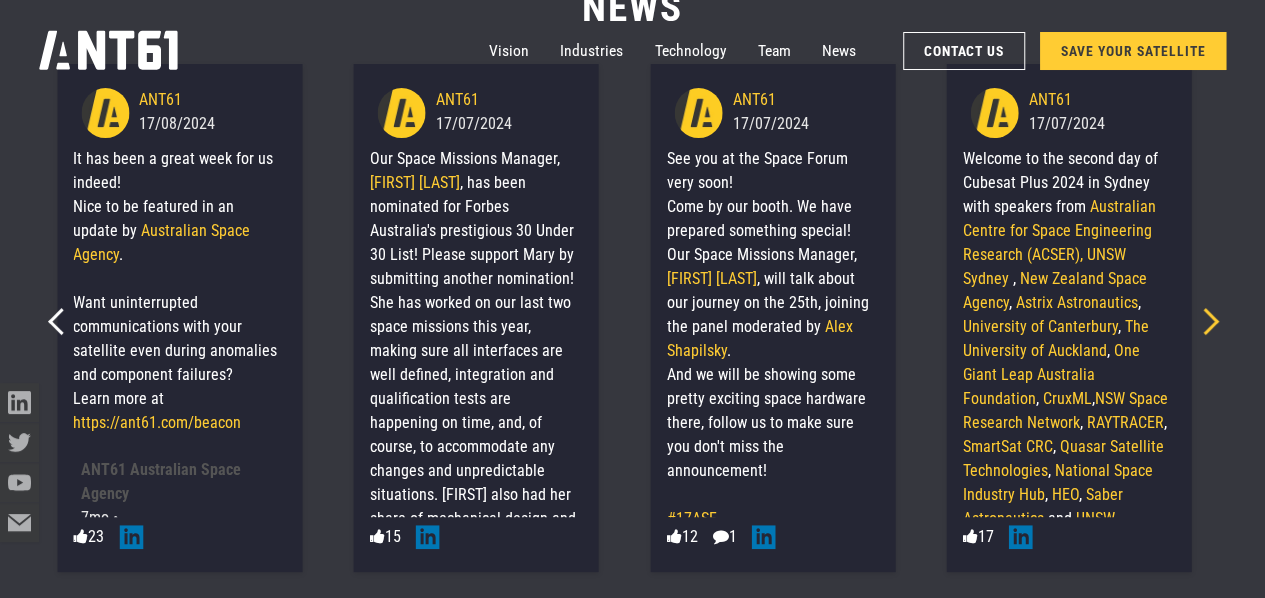 click at bounding box center (1205, 321) 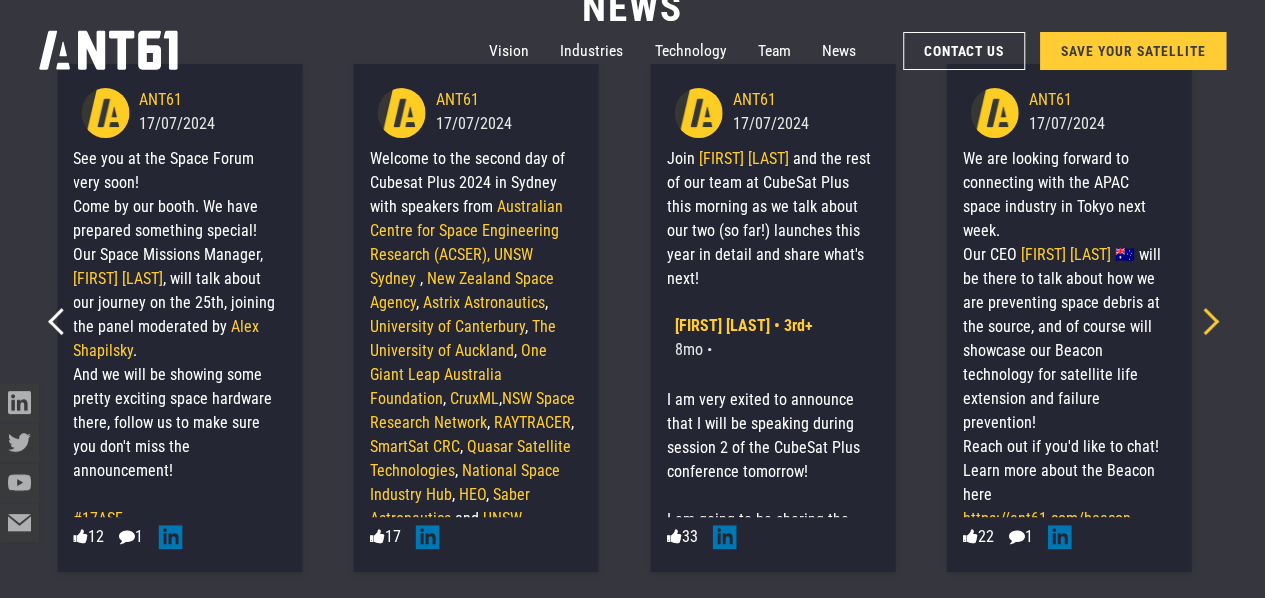 click at bounding box center (1205, 321) 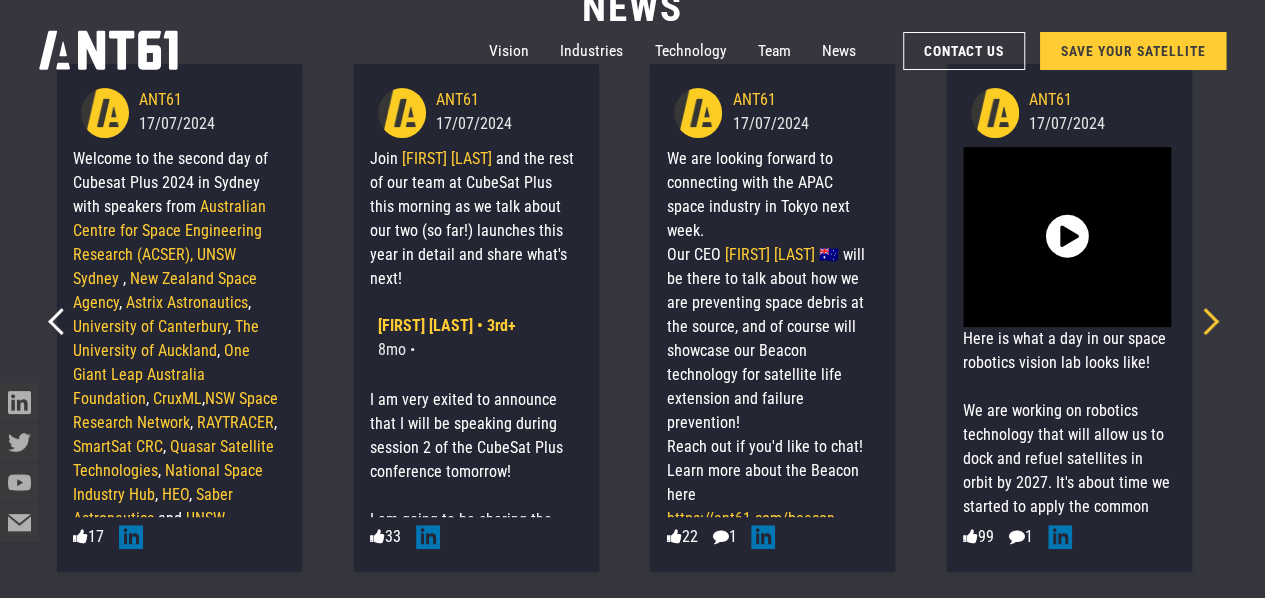 click at bounding box center (1205, 321) 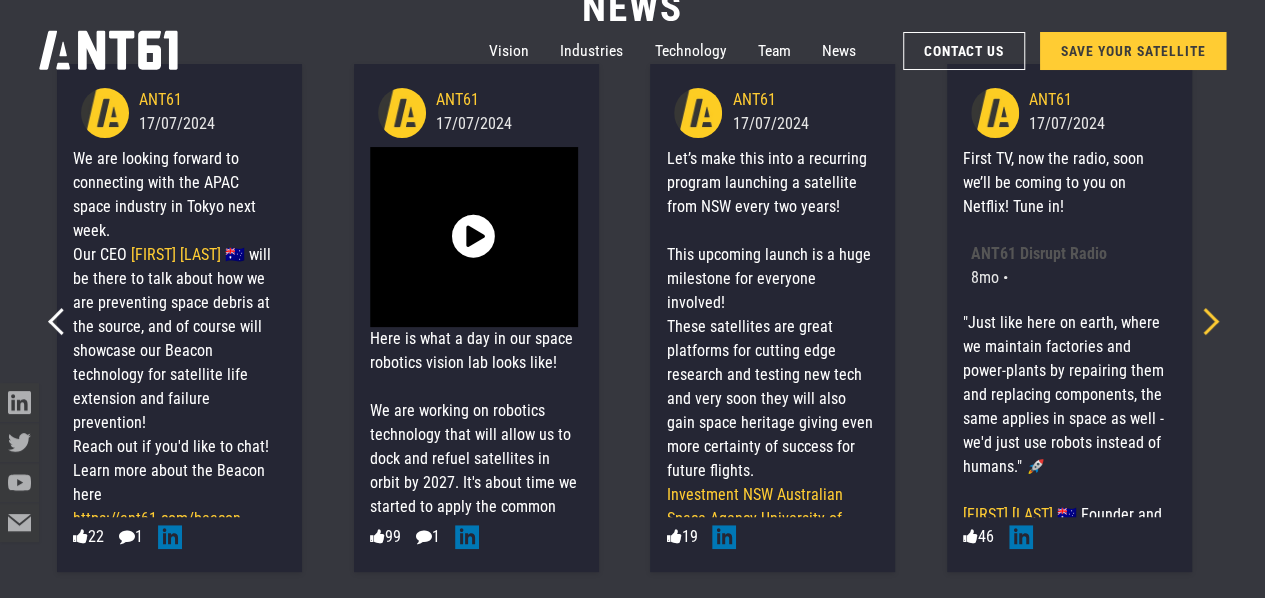 click at bounding box center (1205, 321) 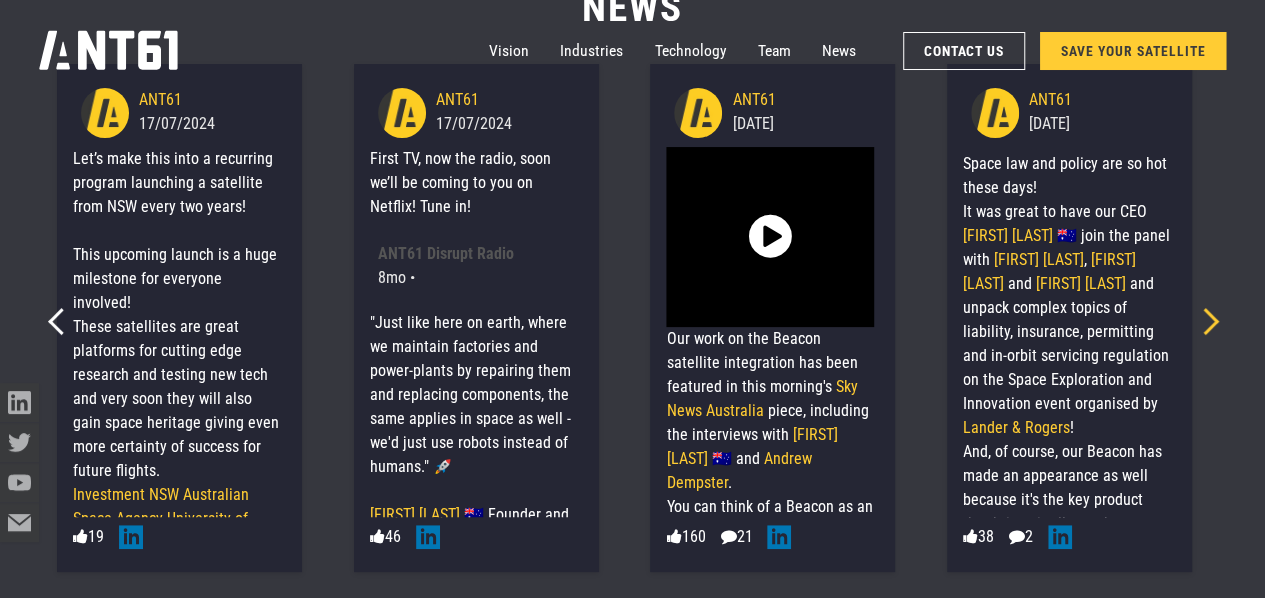 click at bounding box center [1205, 321] 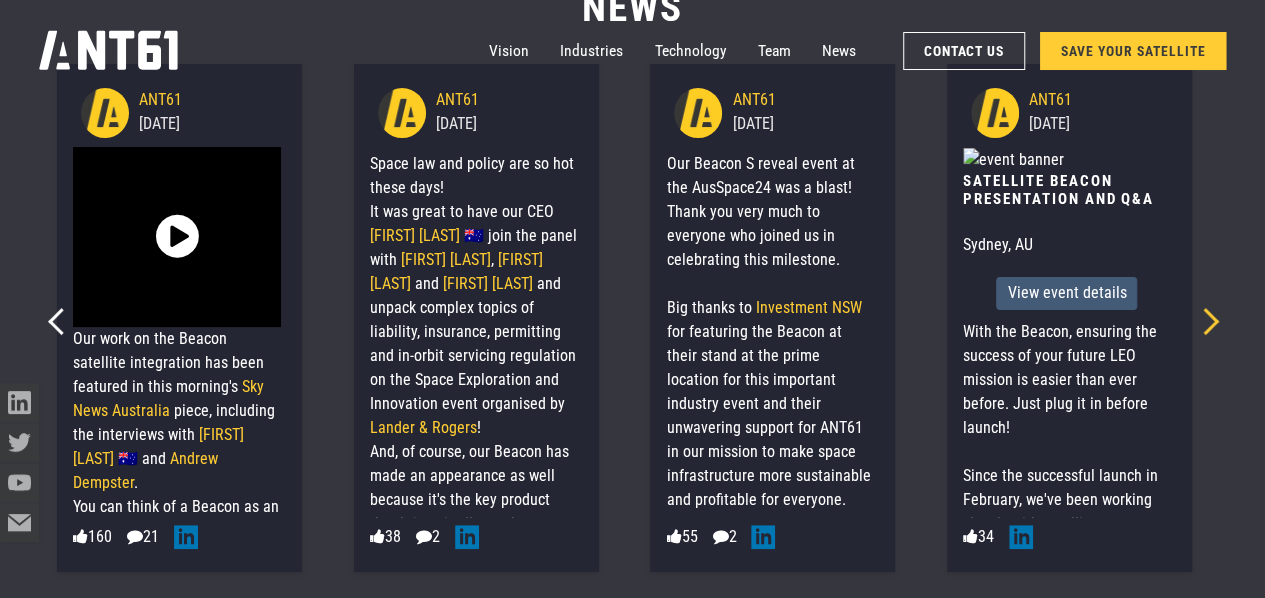 click at bounding box center (1205, 321) 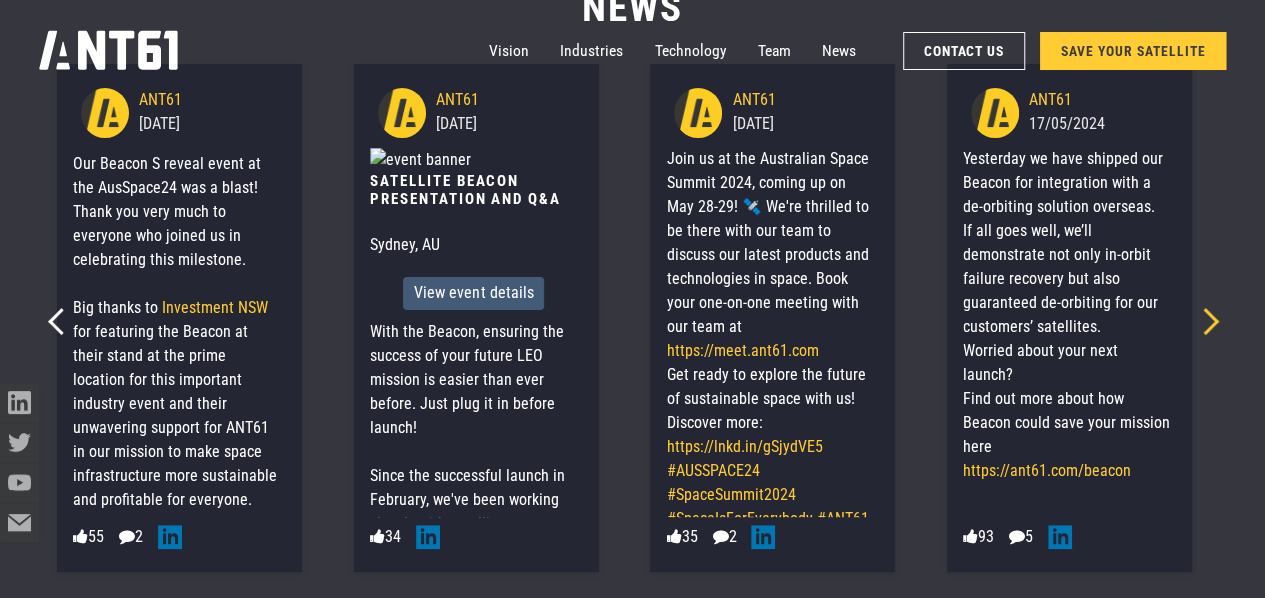 click at bounding box center (1205, 321) 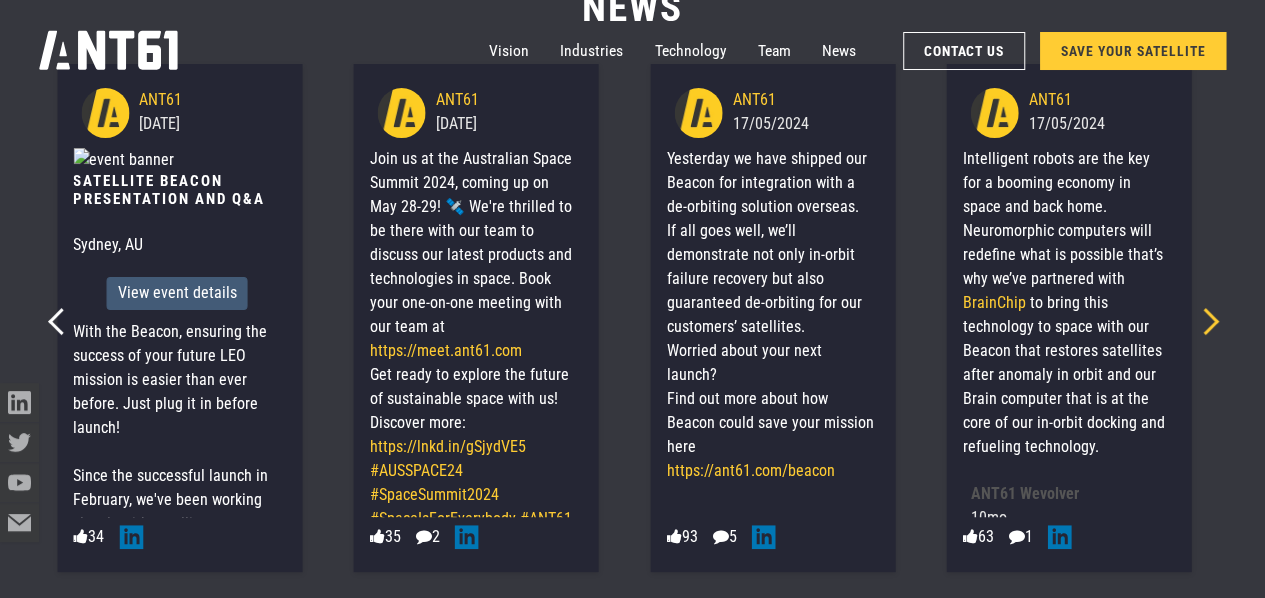click at bounding box center (1205, 321) 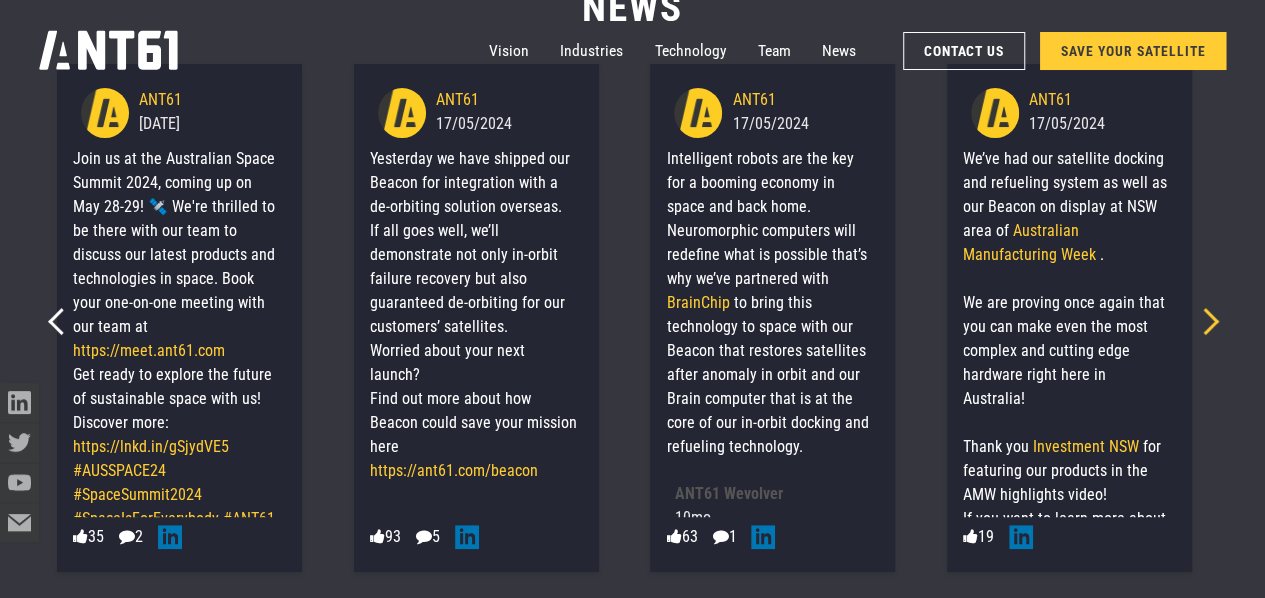 click at bounding box center [1205, 321] 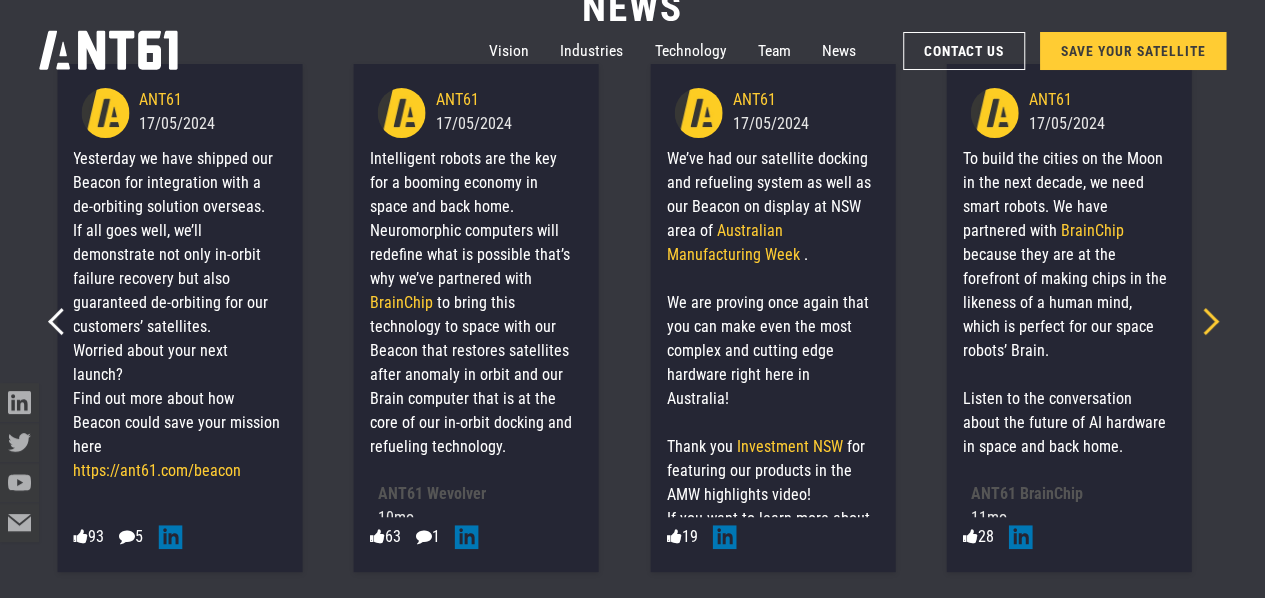 click at bounding box center [1205, 321] 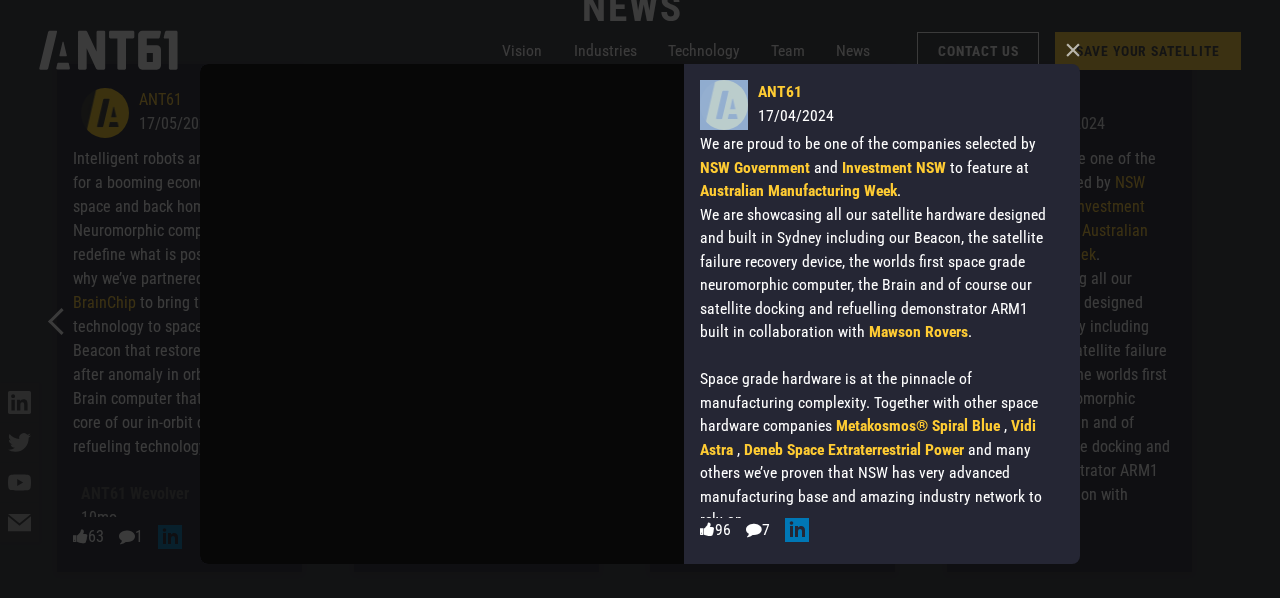 click on "× ANT61   [DATE] We are proud to be one of the companies selected by   NSW Government   and   Investment NSW   to feature at   Australian Manufacturing Week .   We are showcasing all our satellite hardware designed and built in Sydney including our Beacon, the satellite failure recovery device, the worlds first space grade neuromorphic computer, the Brain and of course our satellite docking and refuelling demonstrator ARM1 built in collaboration with   Mawson Rovers .   Space grade hardware is at the pinnacle of manufacturing complexity. Together with other space hardware companies   Metakosmos®   Spiral Blue   ,   Vidi Astra   ,   Deneb Space   Extraterrestrial Power   and many others we’ve proven that NSW has very advanced manufacturing base and amazing industry network to rely on.  96  7 Loading..." at bounding box center [640, 299] 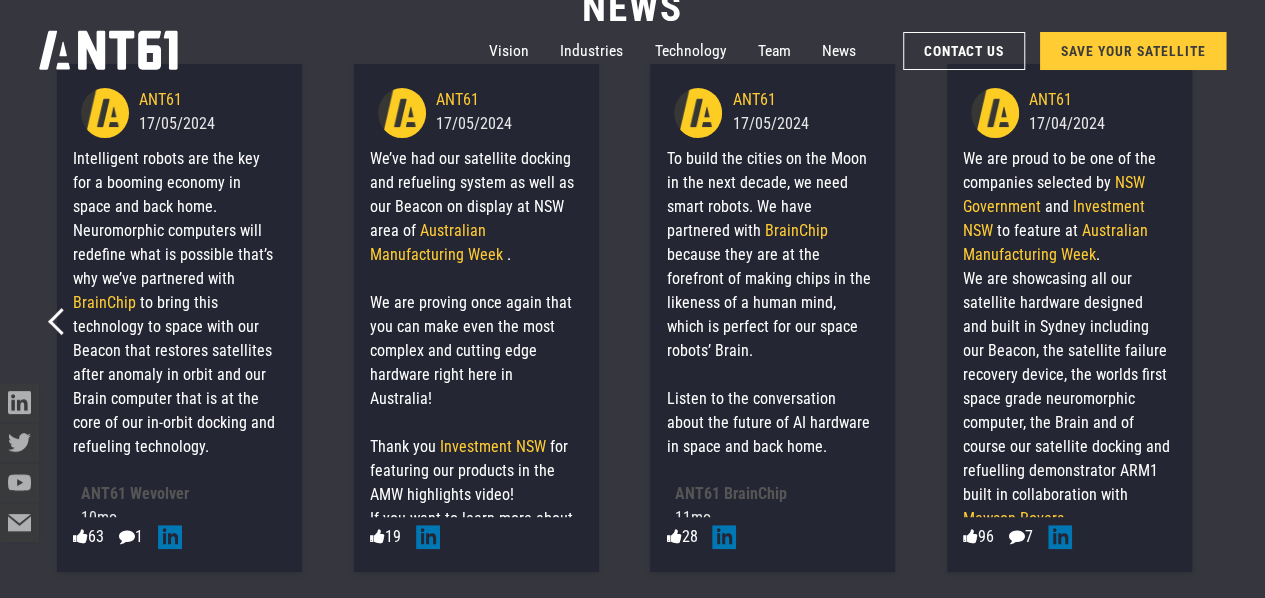 click on "ANT61   [DATE] We are proud to be one of the companies selected by   NSW Government   and   Investment NSW   to feature at   Australian Manufacturing Week .   We are showcasing all our satellite hardware designed and built in Sydney including our Beacon, the satellite failure recovery device, the worlds first space grade neuromorphic computer, the Brain and of course our satellite docking and refuelling demonstrator ARM1 built in collaboration with   Mawson Rovers .   Space grade hardware is at the pinnacle of manufacturing complexity. Together with other space hardware companies   Metakosmos®   Spiral Blue   ,   Vidi Astra   ,   Deneb Space   Extraterrestrial Power   and many others we’ve proven that NSW has very advanced manufacturing base and amazing industry network to rely on.  96  7" at bounding box center [1069, 318] 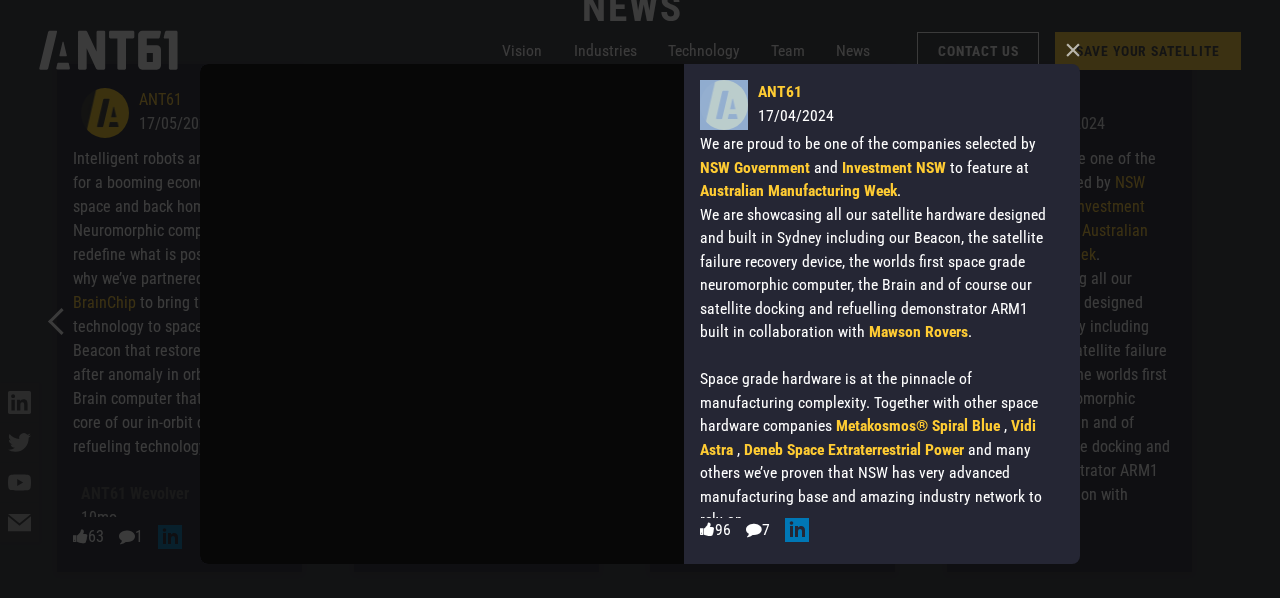 click on "× ANT61   [DATE] We are proud to be one of the companies selected by   NSW Government   and   Investment NSW   to feature at   Australian Manufacturing Week .   We are showcasing all our satellite hardware designed and built in Sydney including our Beacon, the satellite failure recovery device, the worlds first space grade neuromorphic computer, the Brain and of course our satellite docking and refuelling demonstrator ARM1 built in collaboration with   Mawson Rovers .   Space grade hardware is at the pinnacle of manufacturing complexity. Together with other space hardware companies   Metakosmos®   Spiral Blue   ,   Vidi Astra   ,   Deneb Space   Extraterrestrial Power   and many others we’ve proven that NSW has very advanced manufacturing base and amazing industry network to rely on.  96  7 Loading..." at bounding box center (640, 299) 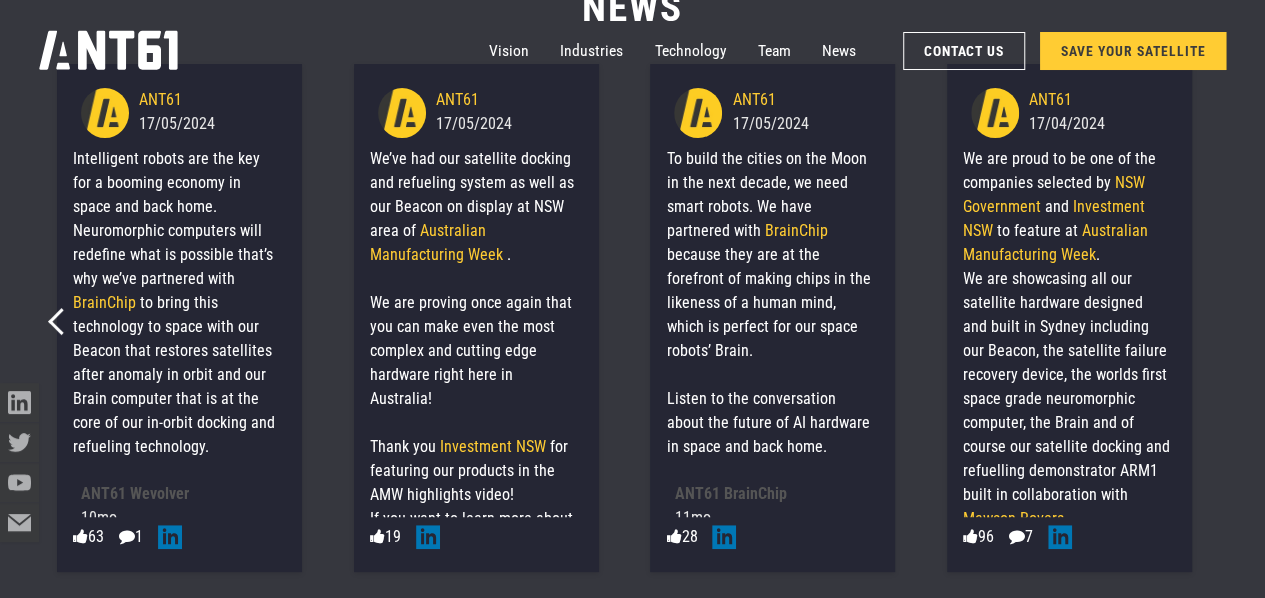click on "ANT61   [DATE] We are proud to be one of the companies selected by   NSW Government   and   Investment NSW   to feature at   Australian Manufacturing Week .   We are showcasing all our satellite hardware designed and built in Sydney including our Beacon, the satellite failure recovery device, the worlds first space grade neuromorphic computer, the Brain and of course our satellite docking and refuelling demonstrator ARM1 built in collaboration with   Mawson Rovers .   Space grade hardware is at the pinnacle of manufacturing complexity. Together with other space hardware companies   Metakosmos®   Spiral Blue   ,   Vidi Astra   ,   Deneb Space   Extraterrestrial Power   and many others we’ve proven that NSW has very advanced manufacturing base and amazing industry network to rely on.  96  7" at bounding box center [1069, 318] 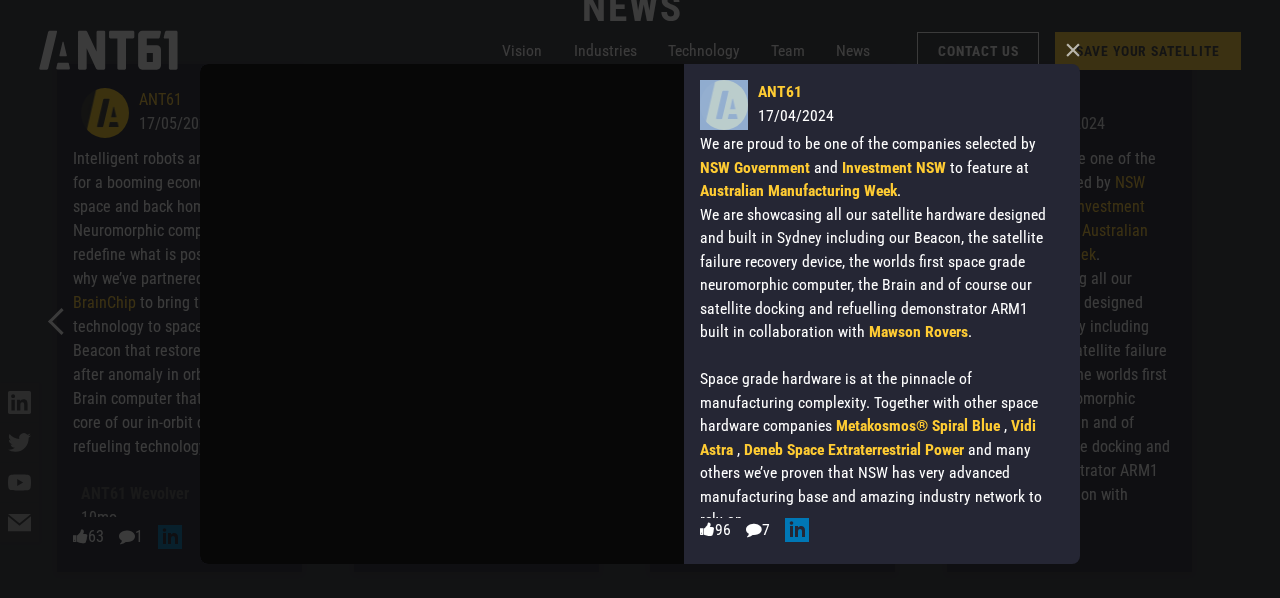 click on "× ANT61   [DATE] We are proud to be one of the companies selected by   NSW Government   and   Investment NSW   to feature at   Australian Manufacturing Week .   We are showcasing all our satellite hardware designed and built in Sydney including our Beacon, the satellite failure recovery device, the worlds first space grade neuromorphic computer, the Brain and of course our satellite docking and refuelling demonstrator ARM1 built in collaboration with   Mawson Rovers .   Space grade hardware is at the pinnacle of manufacturing complexity. Together with other space hardware companies   Metakosmos®   Spiral Blue   ,   Vidi Astra   ,   Deneb Space   Extraterrestrial Power   and many others we’ve proven that NSW has very advanced manufacturing base and amazing industry network to rely on.  96  7 Loading..." at bounding box center (640, 299) 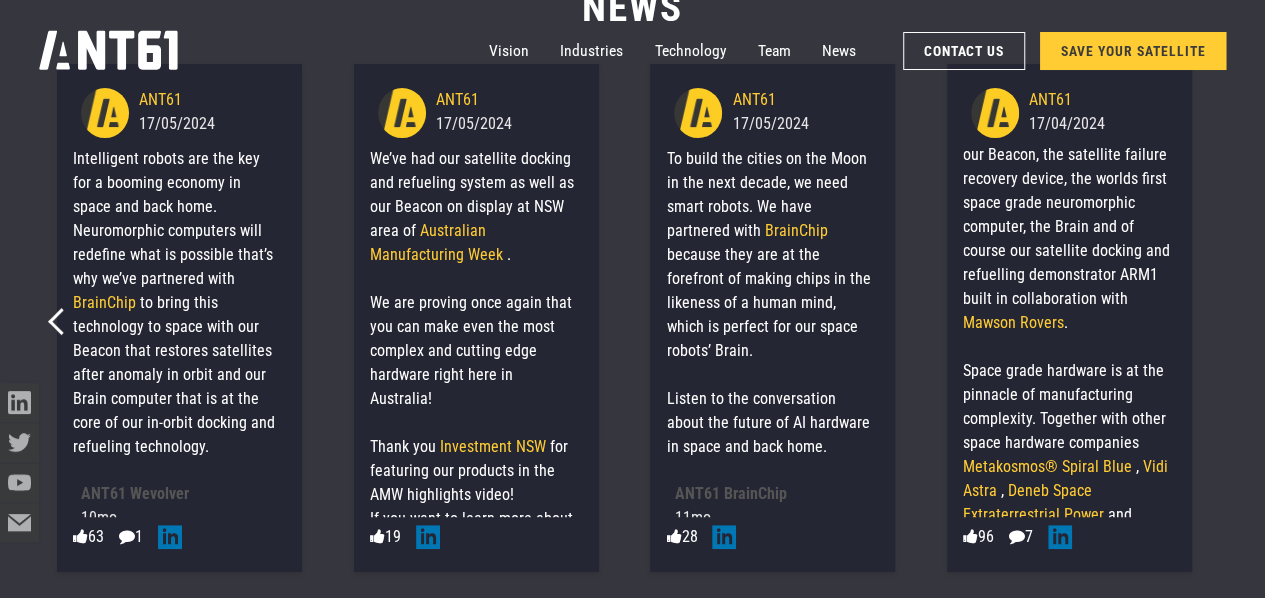 scroll, scrollTop: 198, scrollLeft: 0, axis: vertical 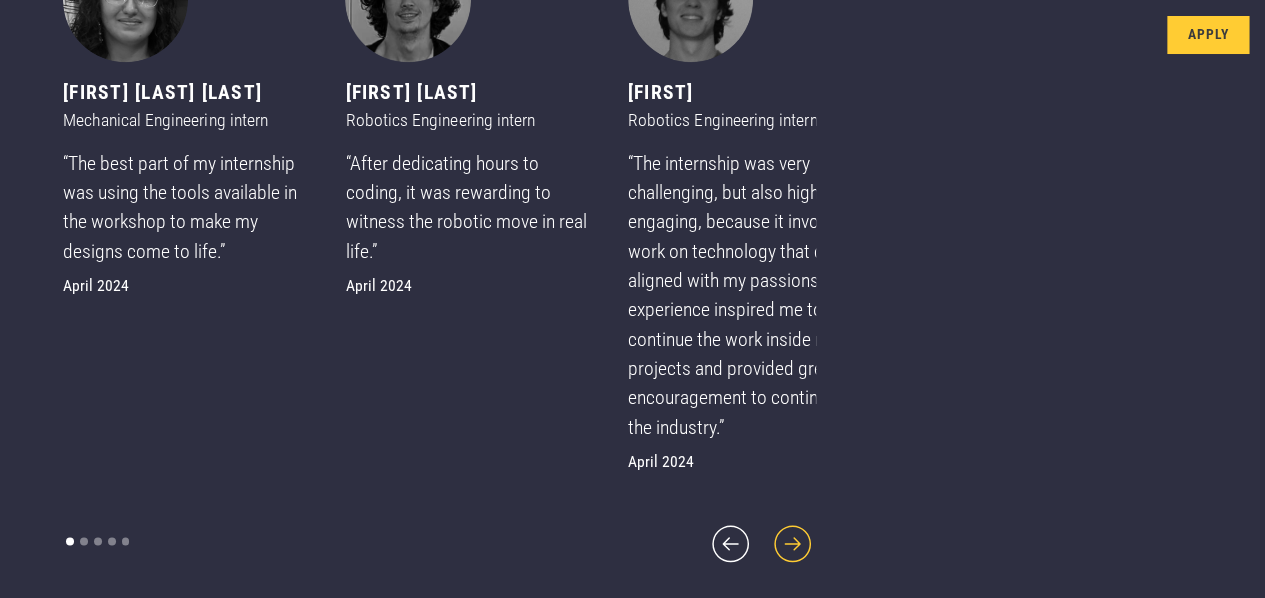 click at bounding box center [792, 543] 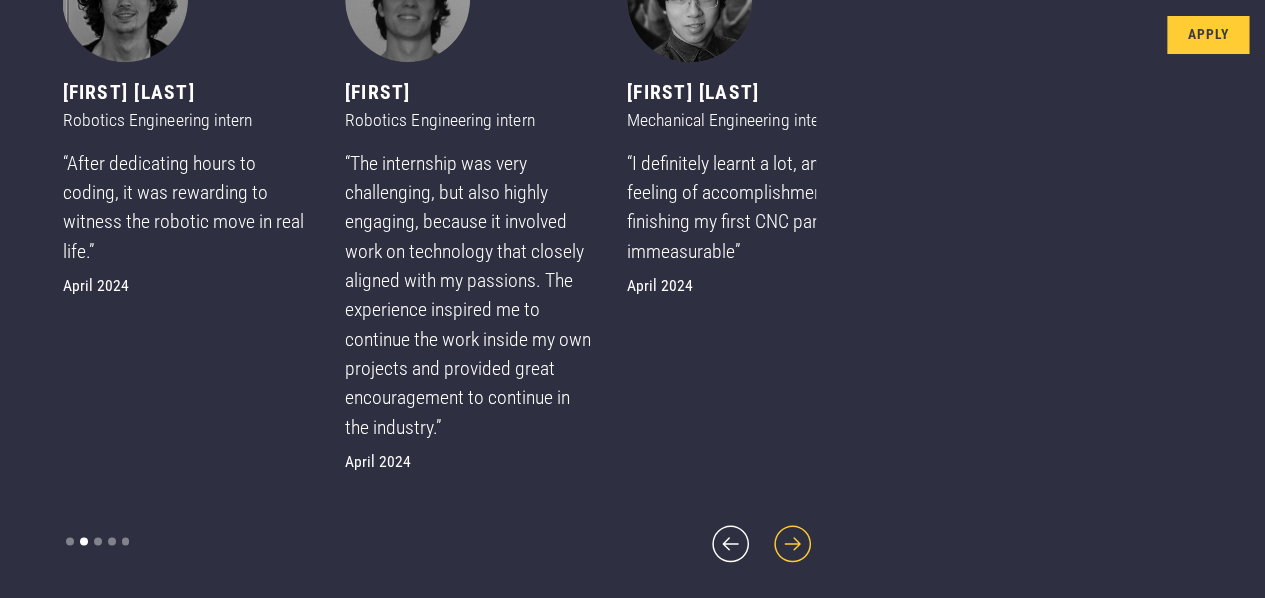 click at bounding box center (792, 543) 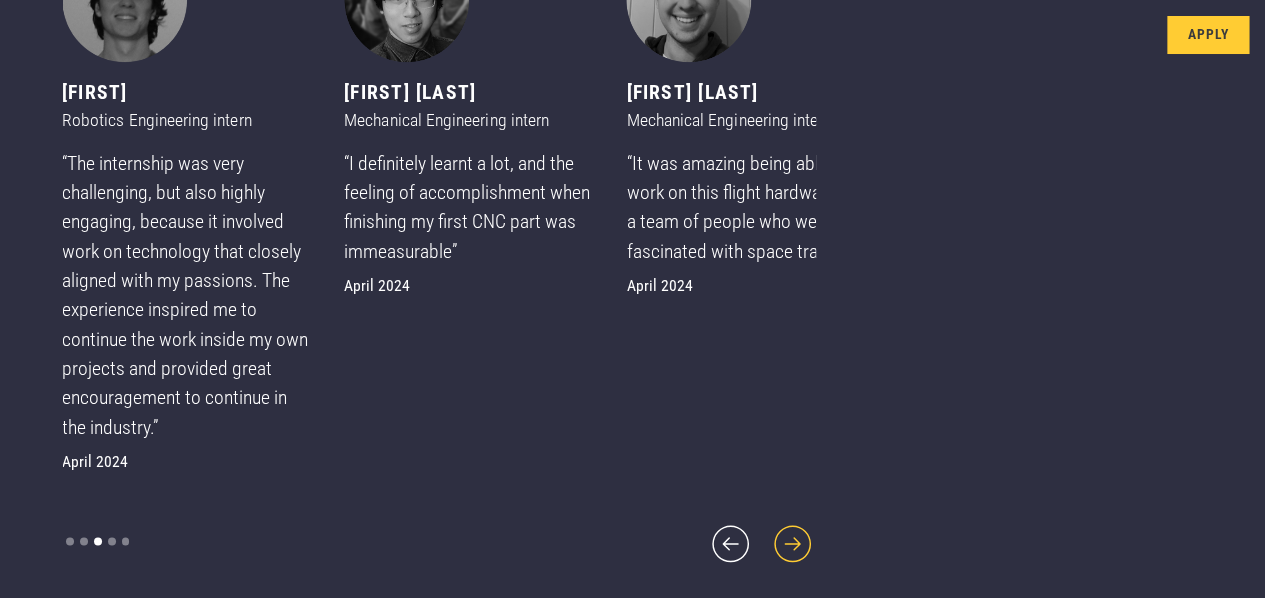 click at bounding box center [792, 543] 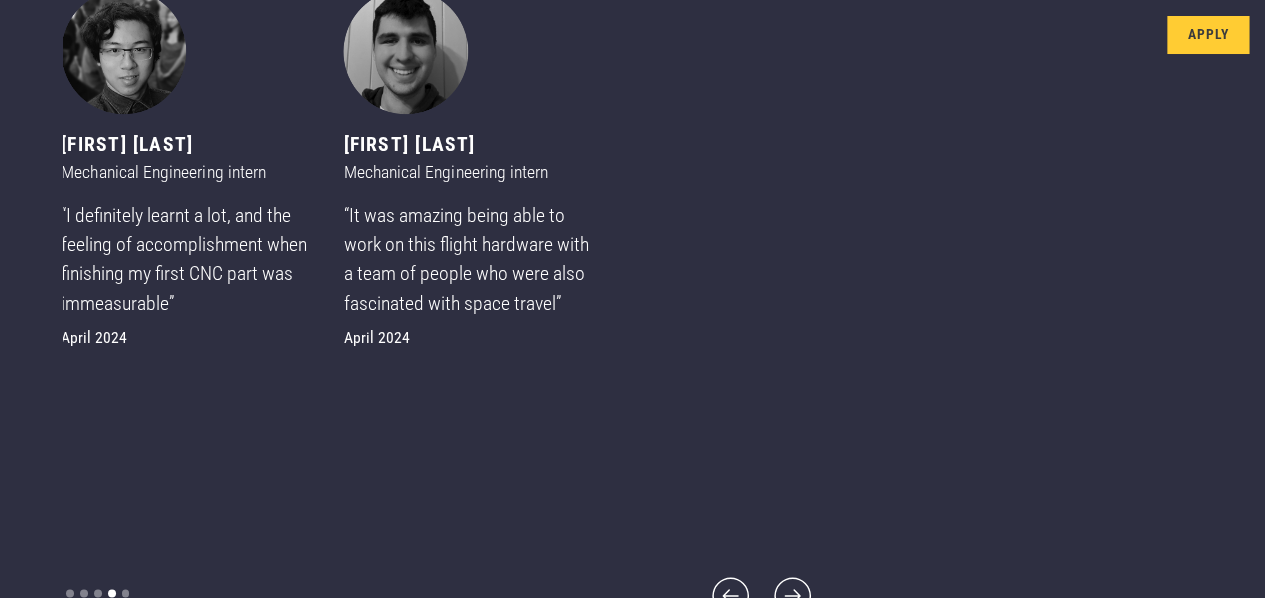 scroll, scrollTop: 1145, scrollLeft: 0, axis: vertical 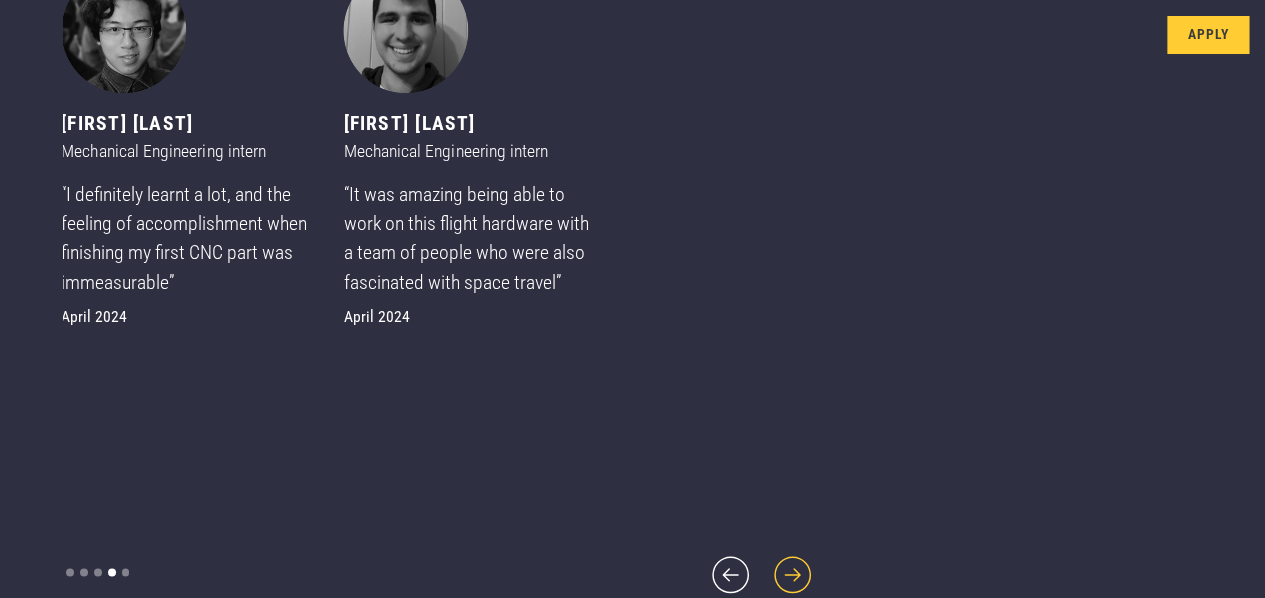 click at bounding box center [792, 574] 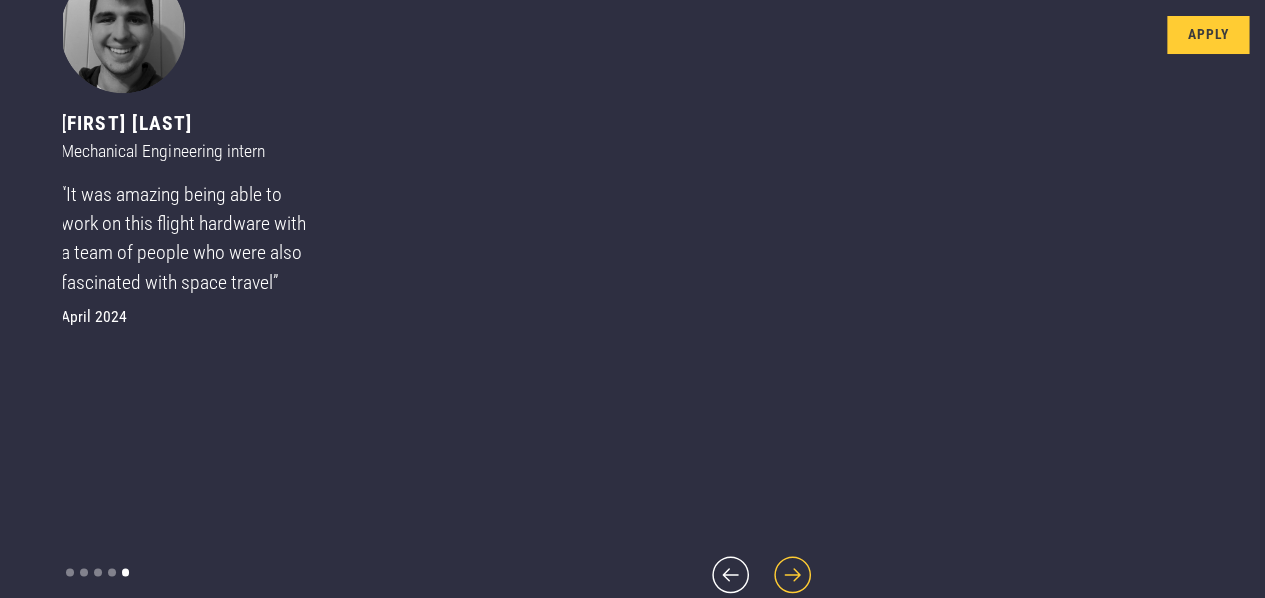 click at bounding box center [792, 574] 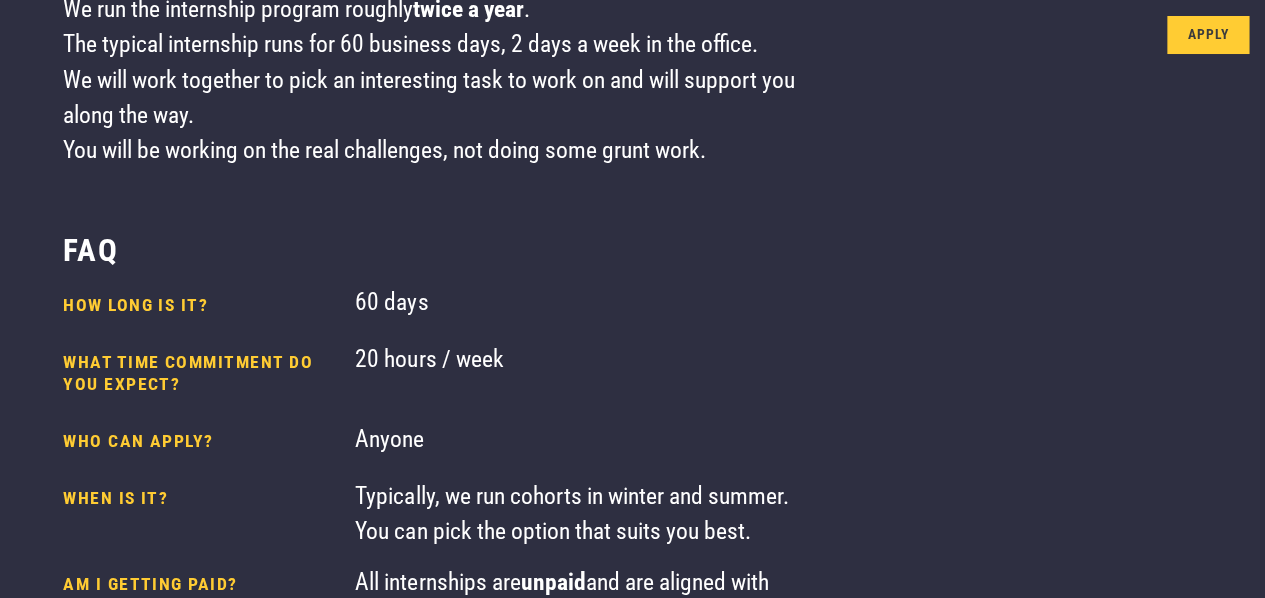 scroll, scrollTop: 0, scrollLeft: 0, axis: both 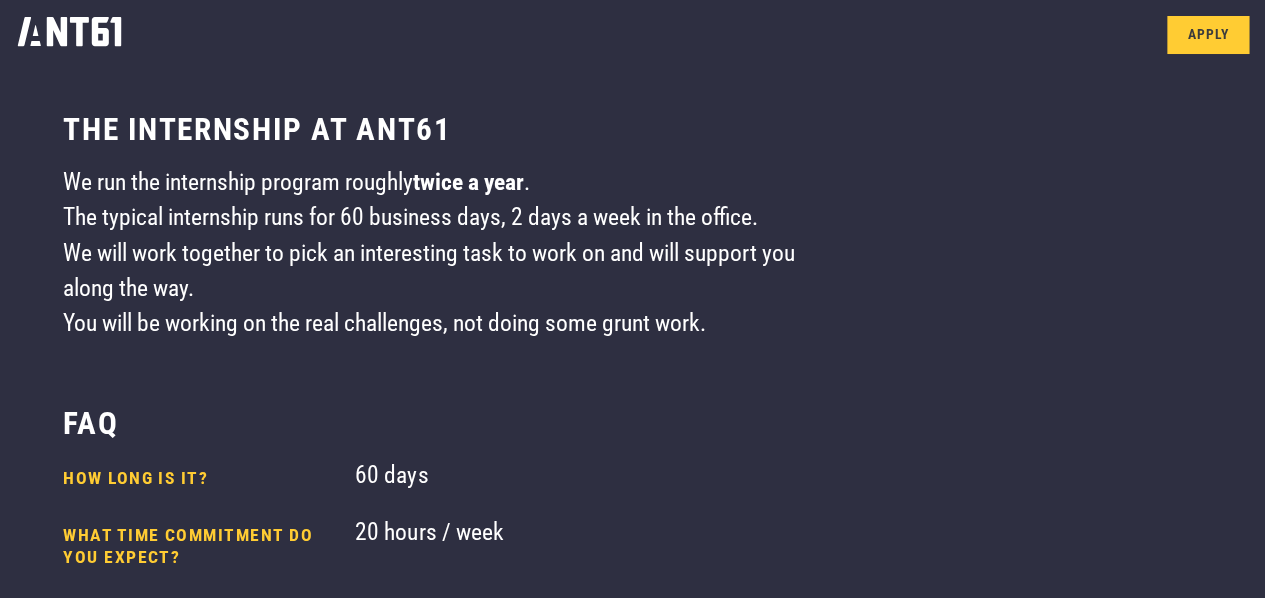 click at bounding box center [69, 32] 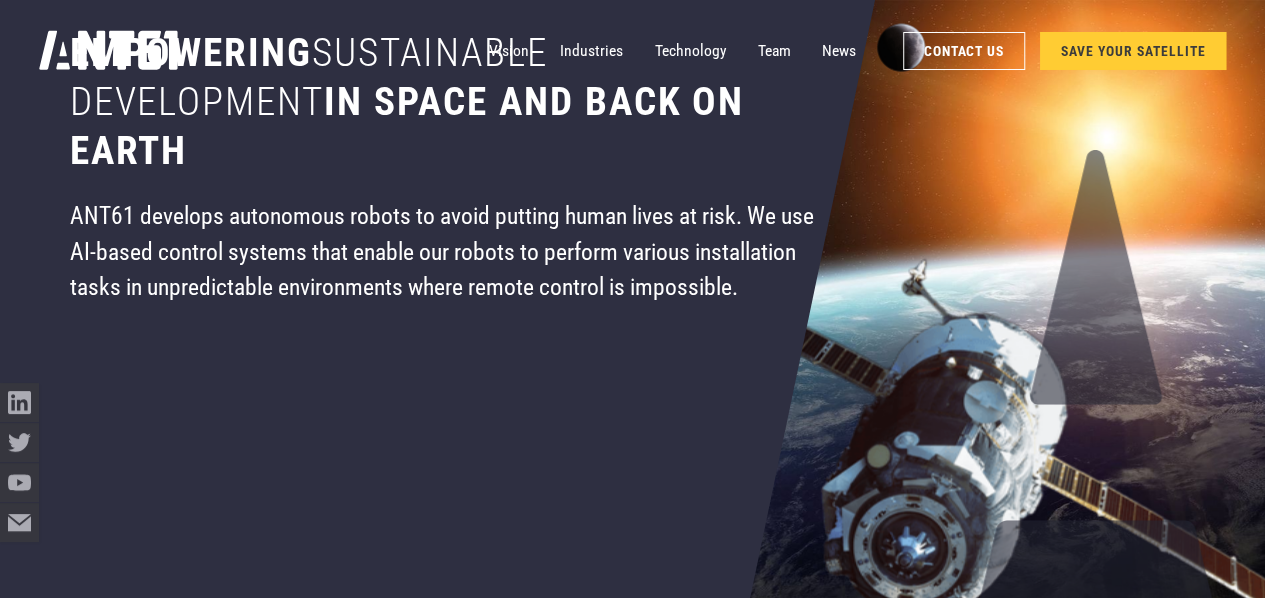 scroll, scrollTop: 0, scrollLeft: 0, axis: both 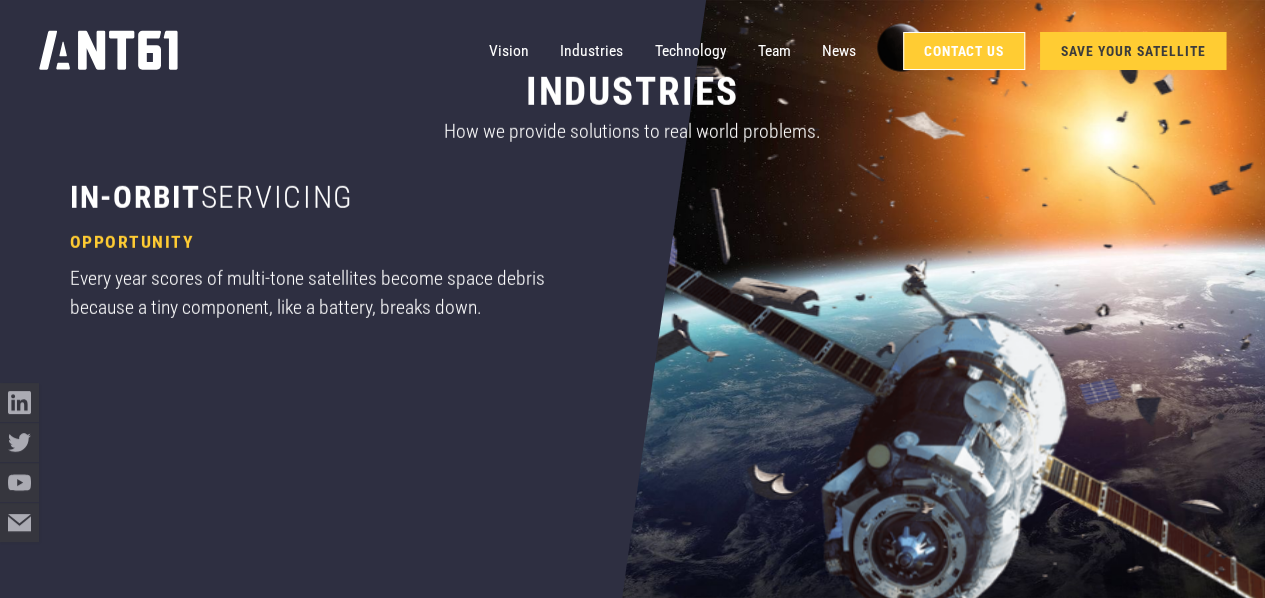 click on "Contact Us" at bounding box center [964, 51] 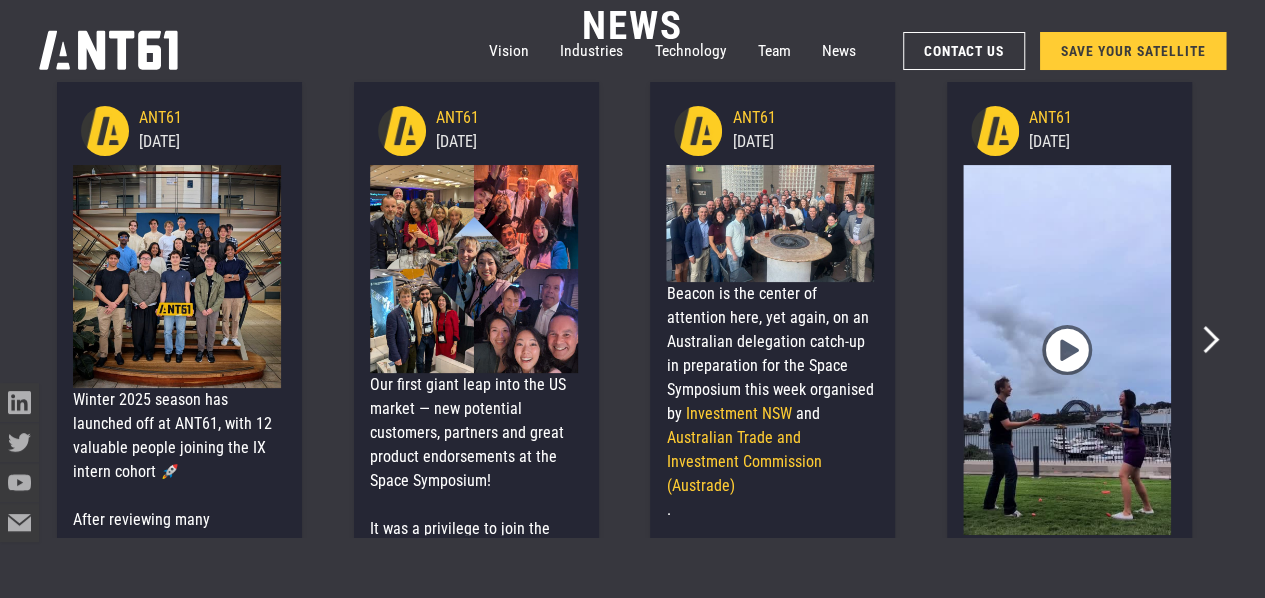 scroll, scrollTop: 7811, scrollLeft: 0, axis: vertical 